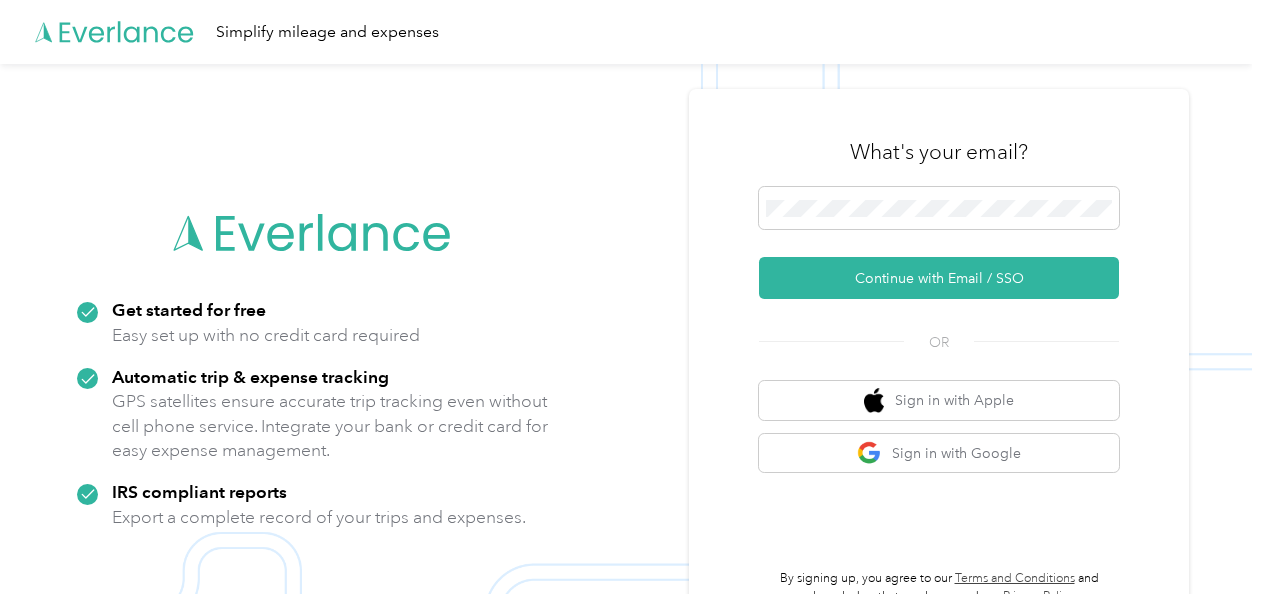scroll, scrollTop: 0, scrollLeft: 0, axis: both 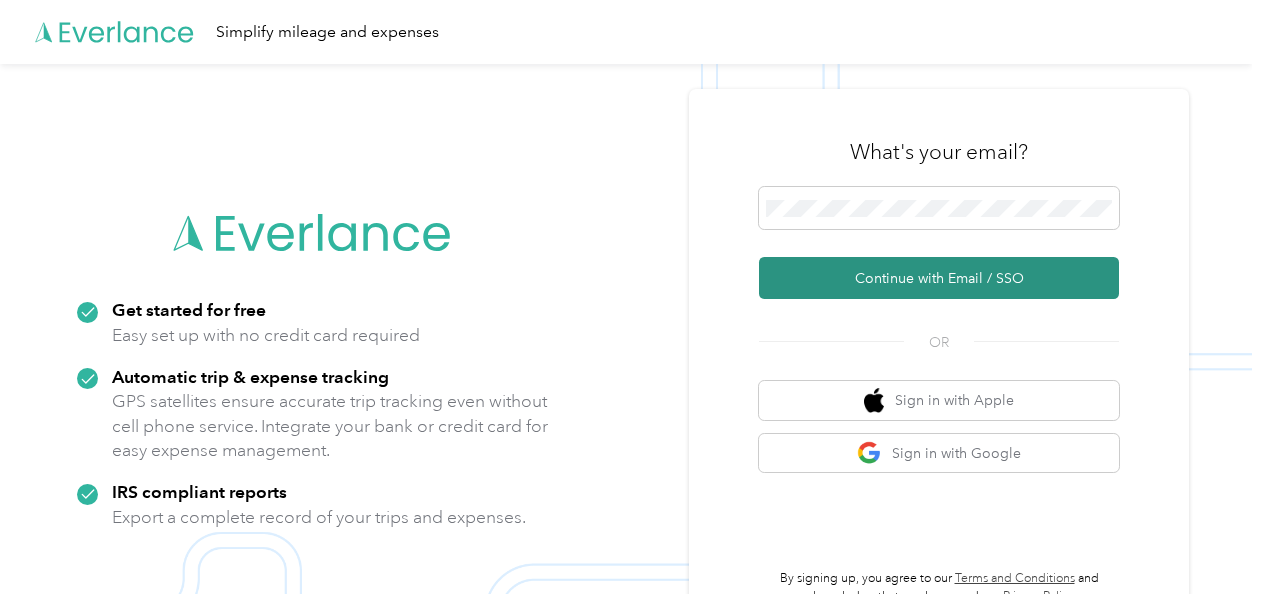 click on "Continue with Email / SSO" at bounding box center [939, 278] 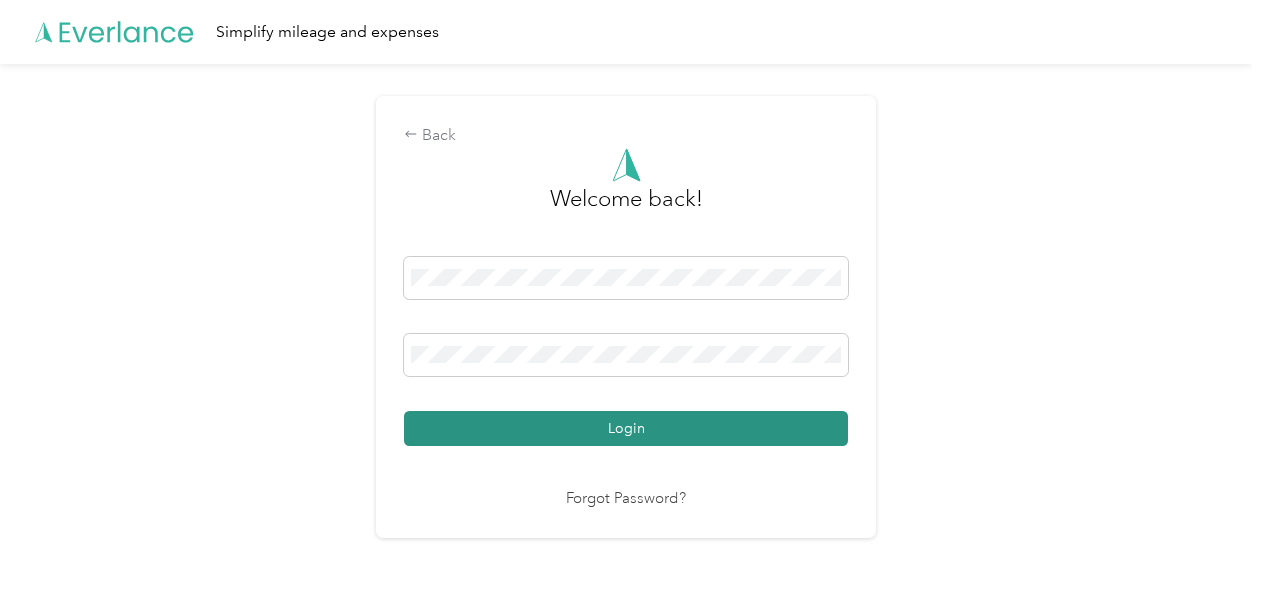 click on "Login" at bounding box center (626, 428) 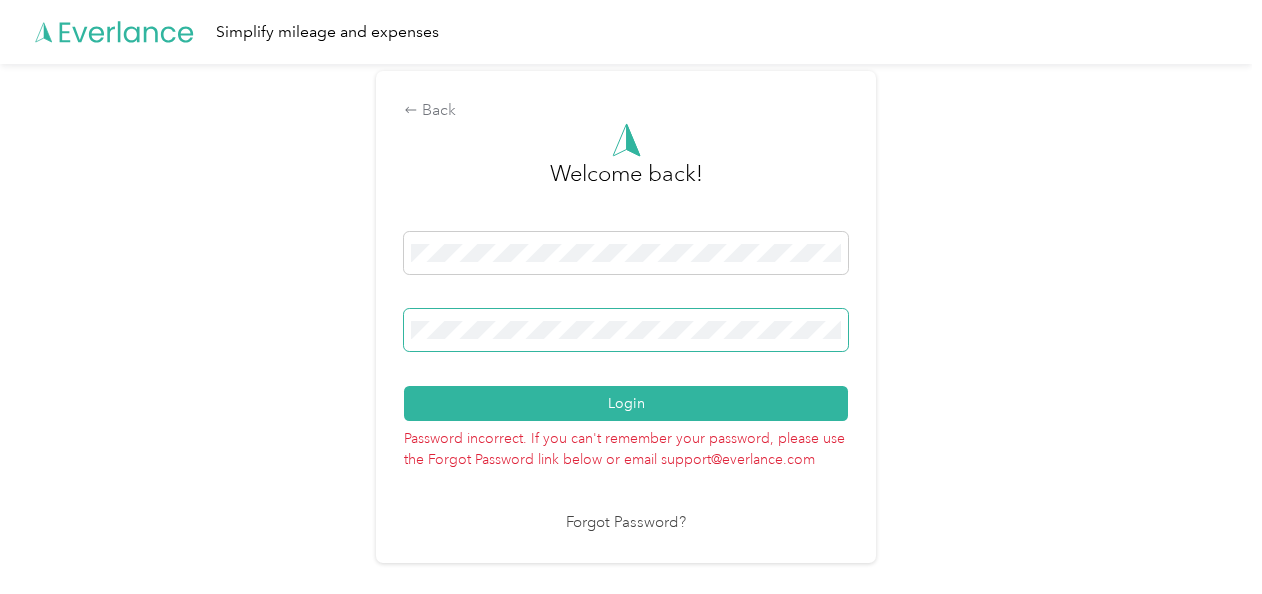 click on "Login" at bounding box center [626, 403] 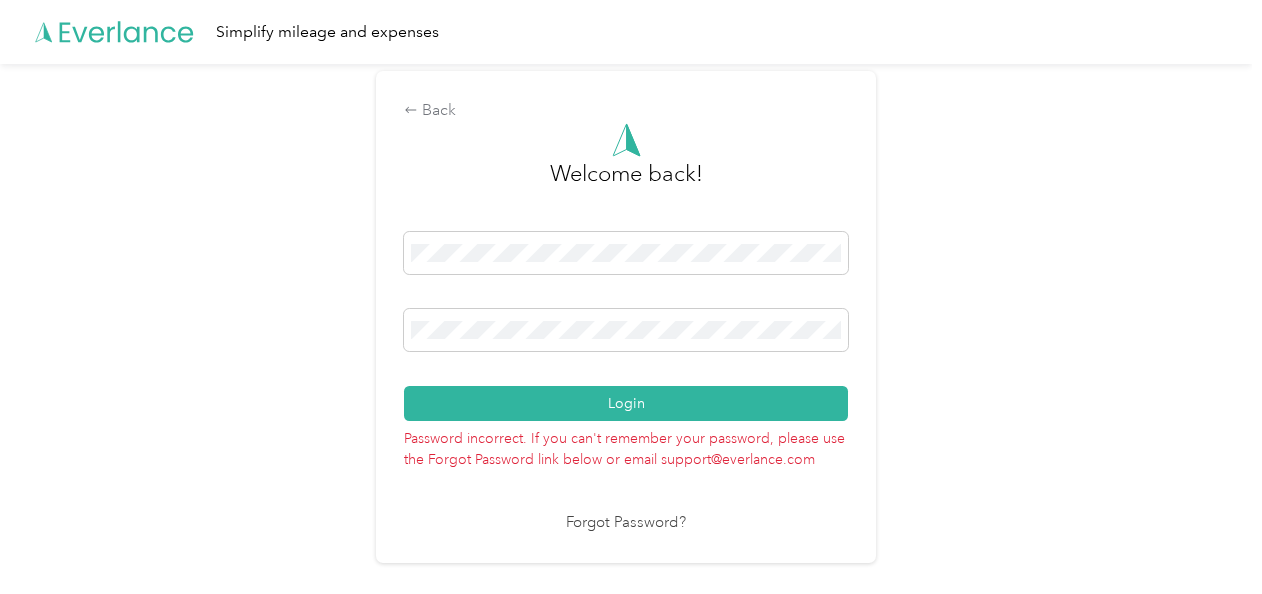click on "Forgot Password?" at bounding box center [626, 523] 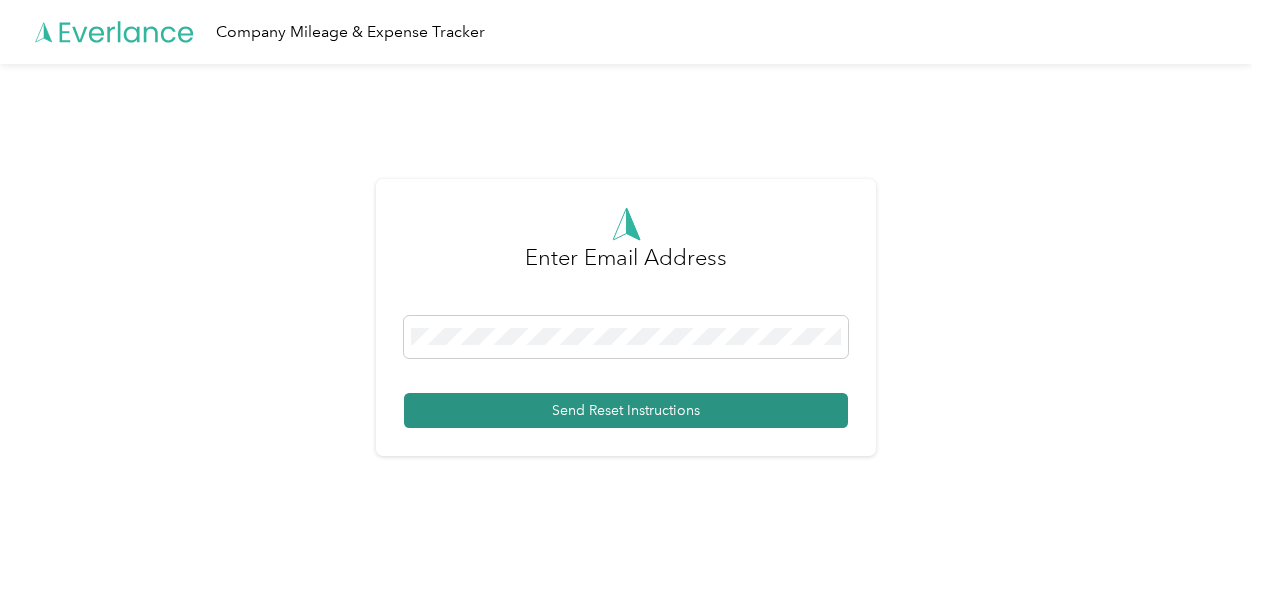 click on "Send Reset Instructions" at bounding box center [626, 410] 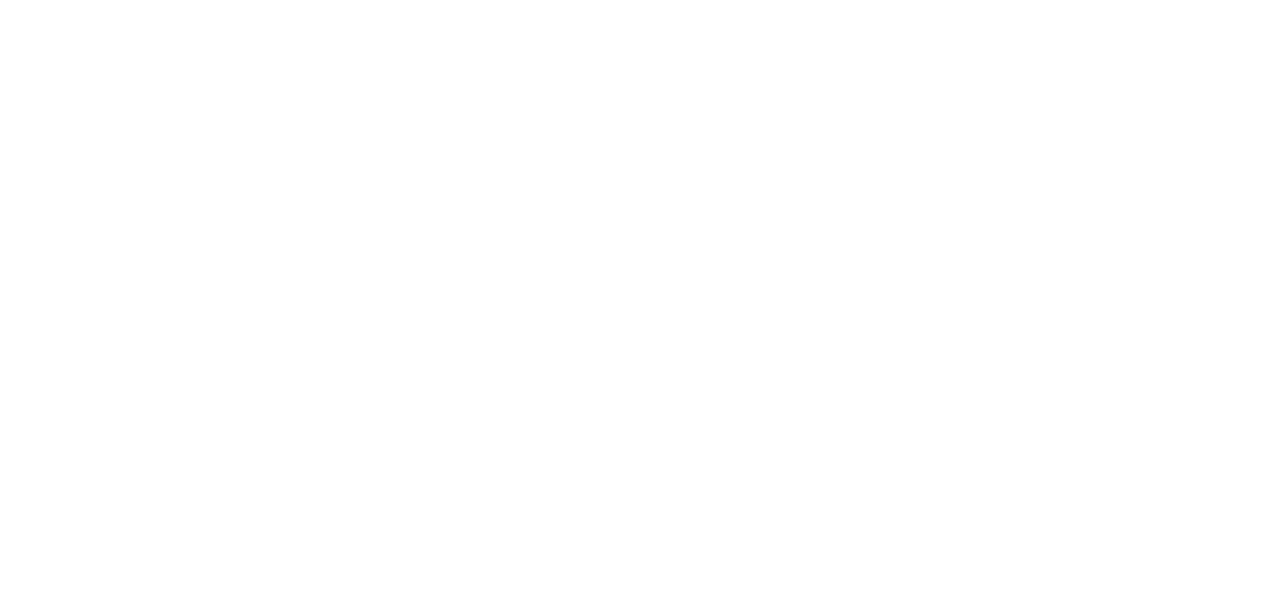 scroll, scrollTop: 0, scrollLeft: 0, axis: both 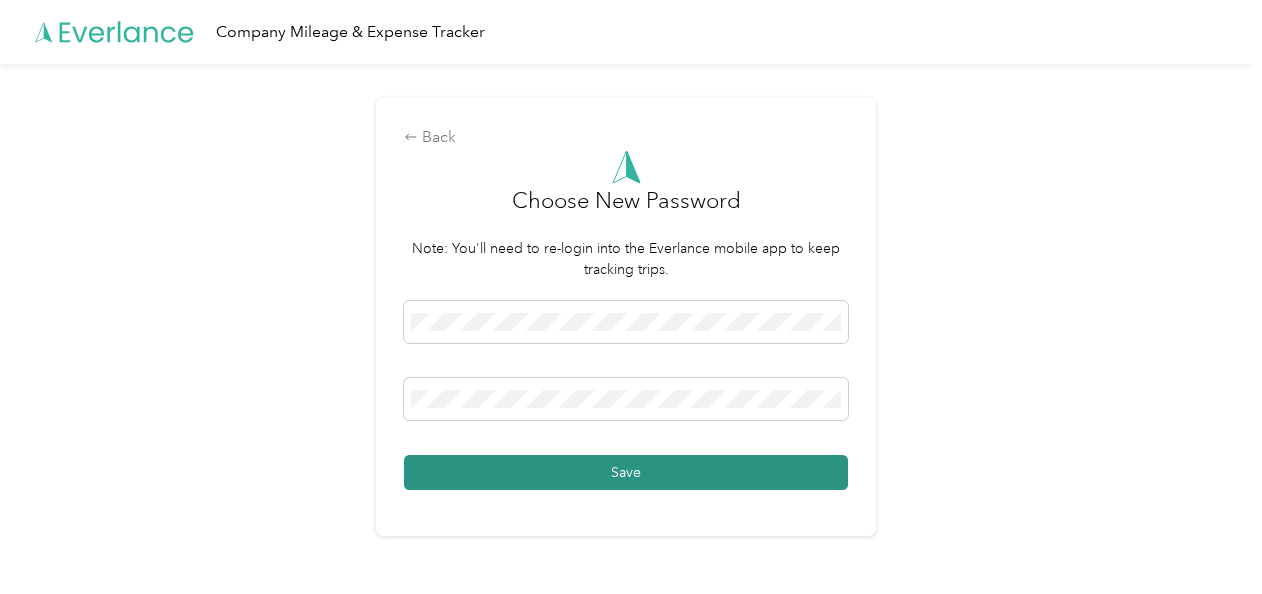 click on "Save" at bounding box center [626, 472] 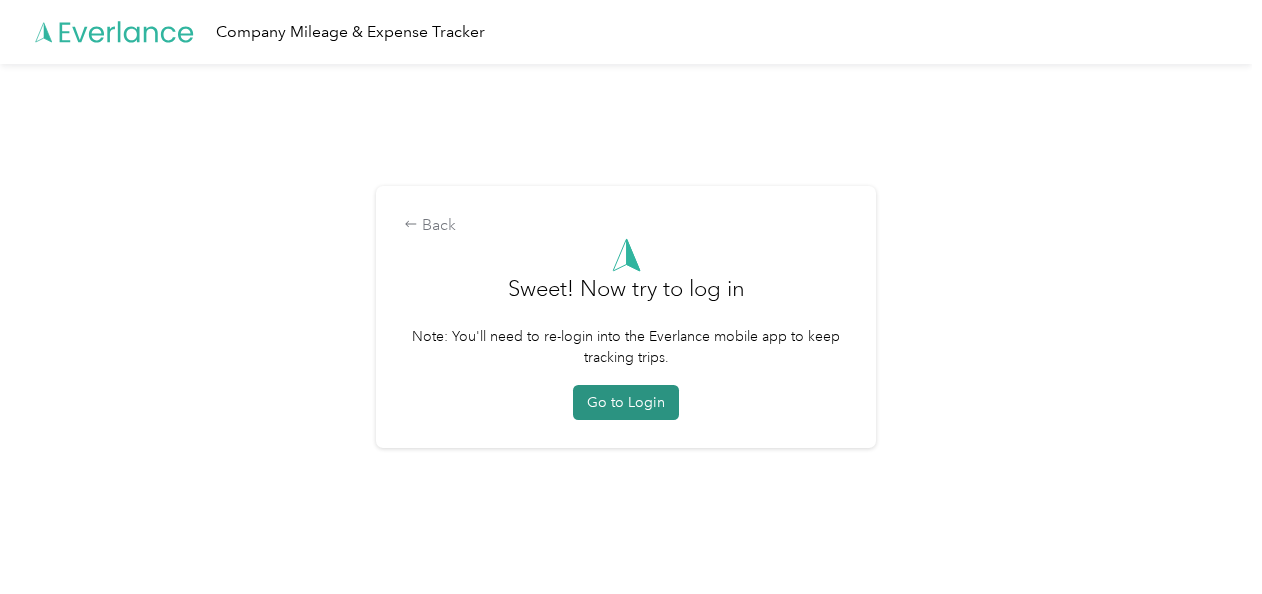 click on "Go to Login" at bounding box center (626, 402) 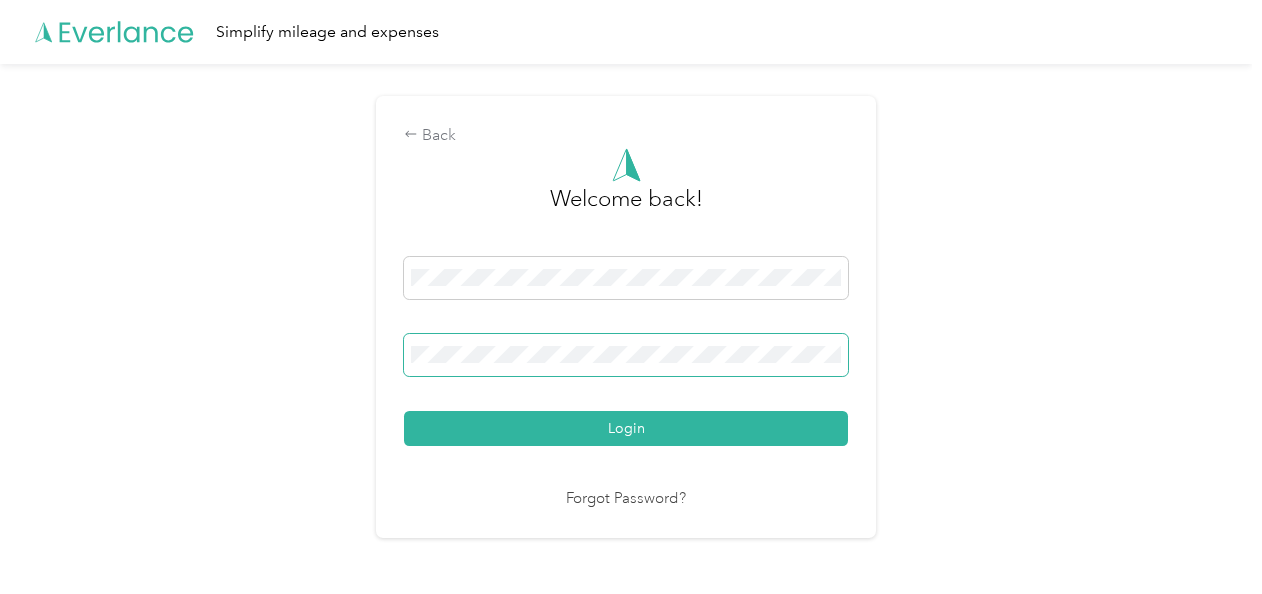 click on "Login" at bounding box center (626, 428) 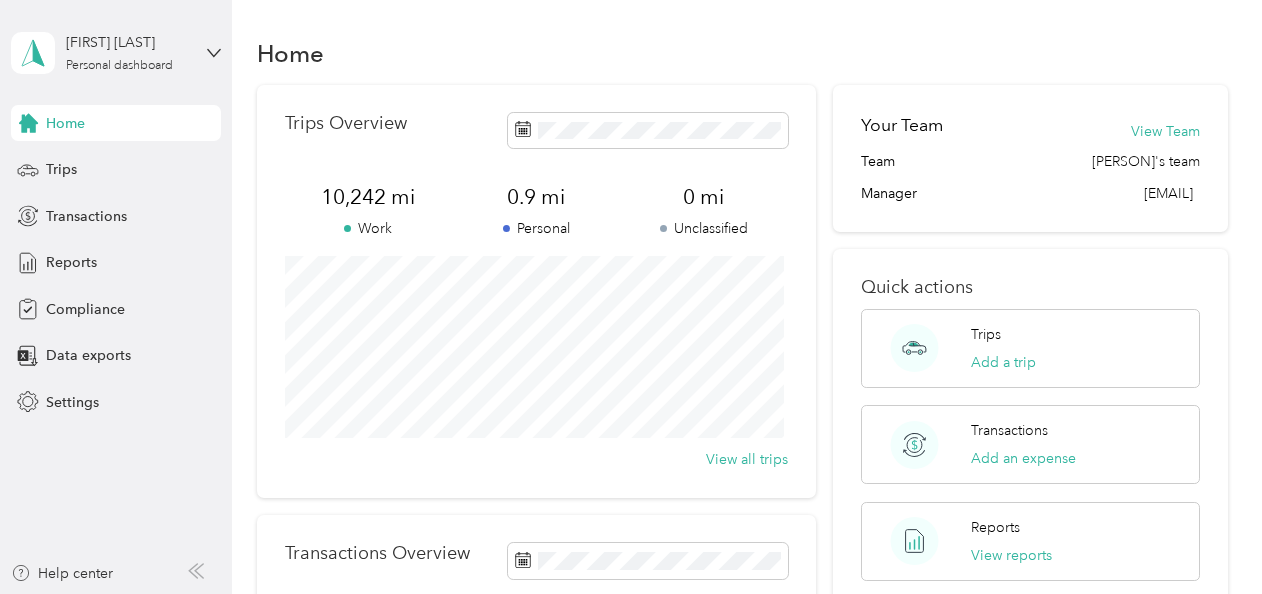 scroll, scrollTop: 0, scrollLeft: 0, axis: both 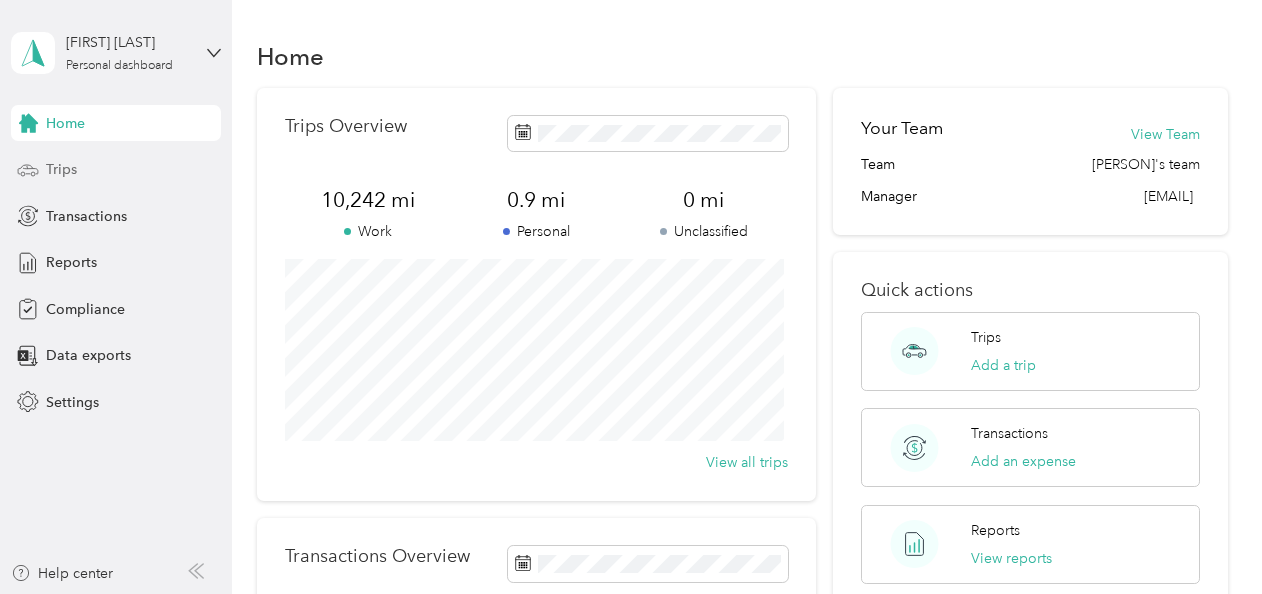 click on "Trips" at bounding box center (61, 169) 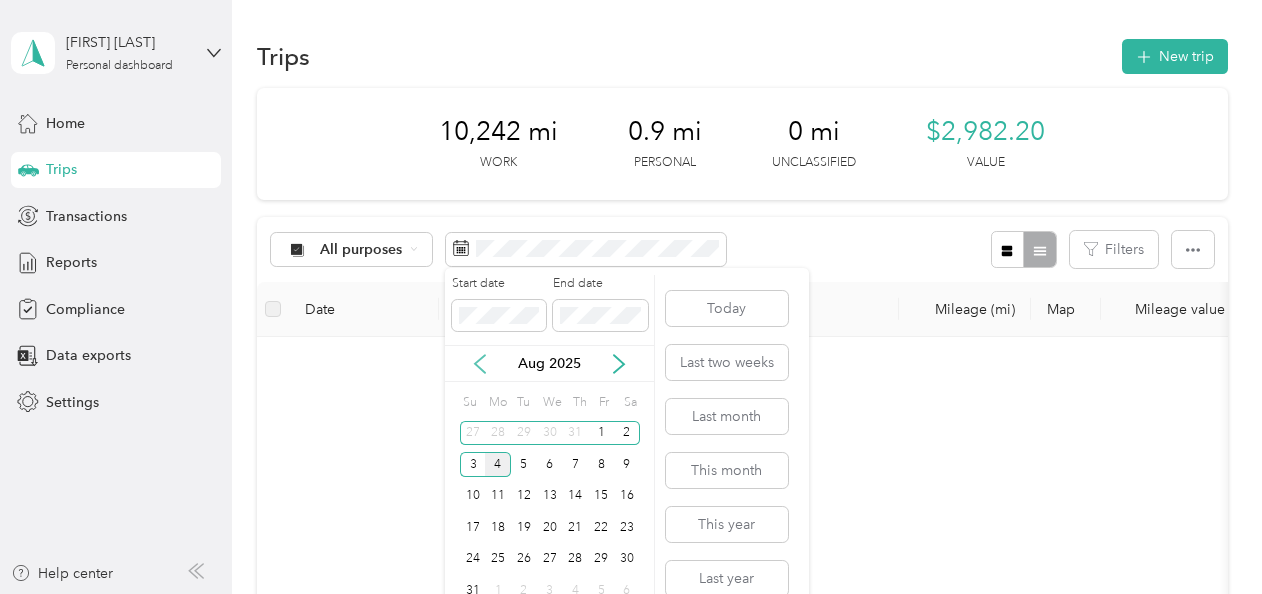 click 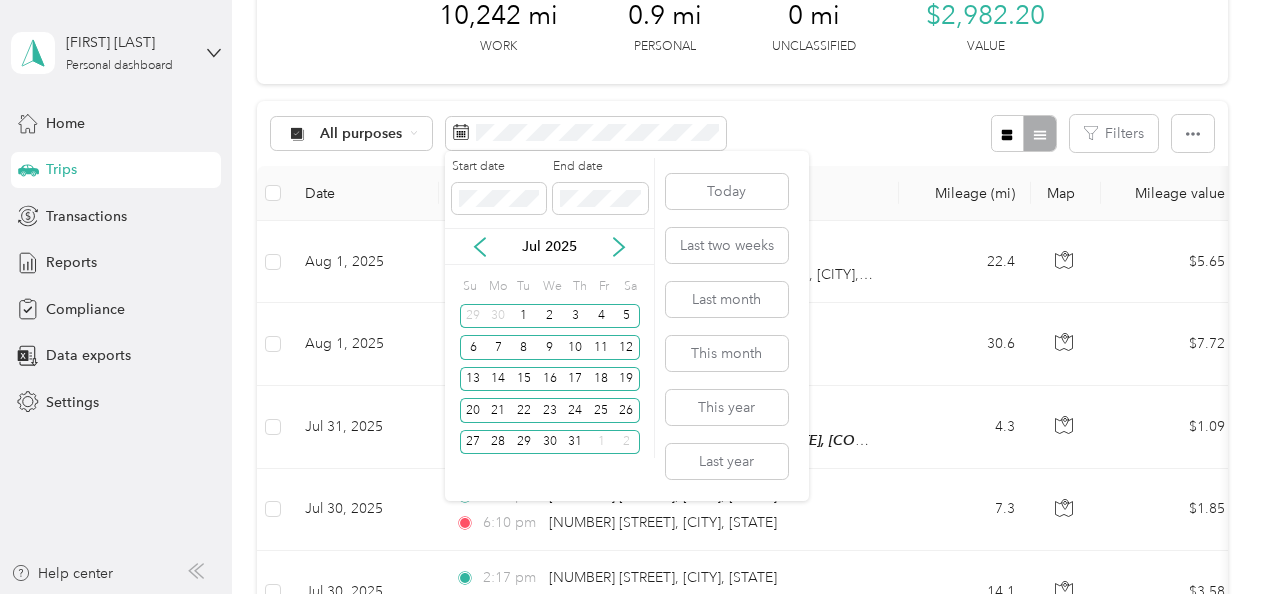 scroll, scrollTop: 200, scrollLeft: 0, axis: vertical 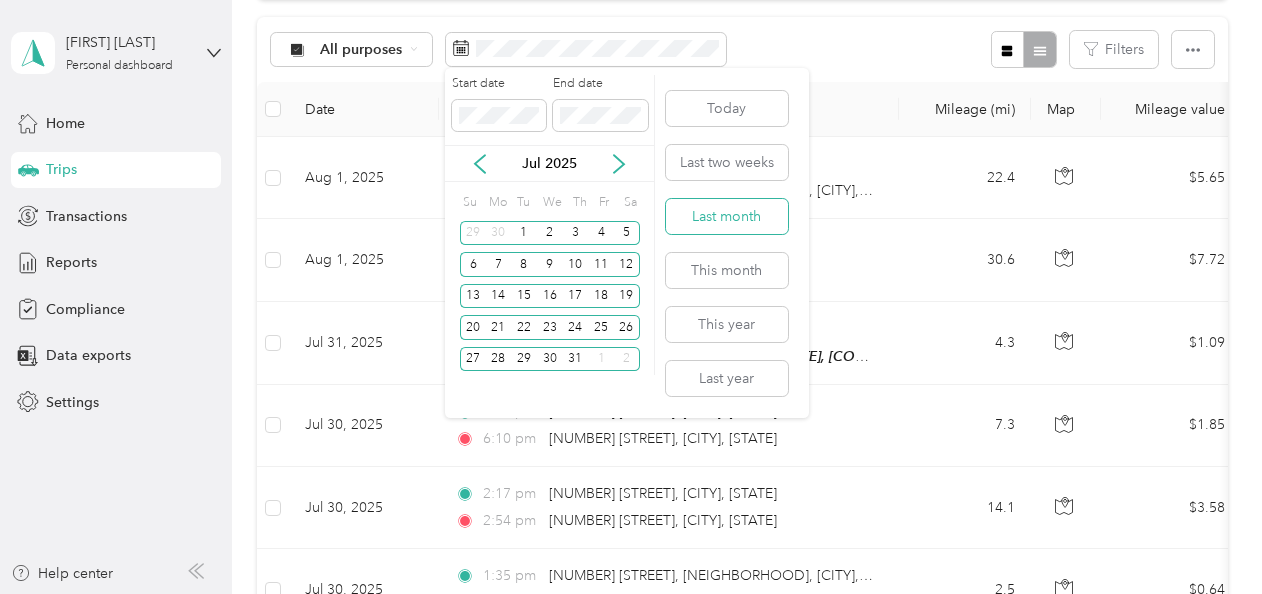 click on "Last month" at bounding box center (727, 216) 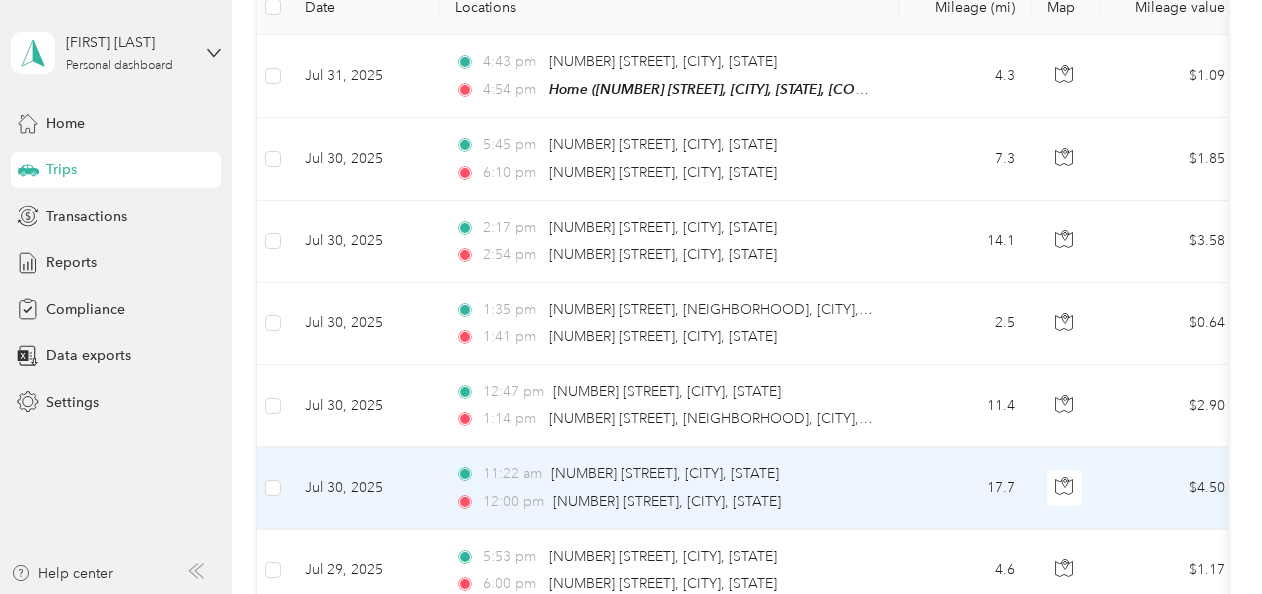 scroll, scrollTop: 0, scrollLeft: 0, axis: both 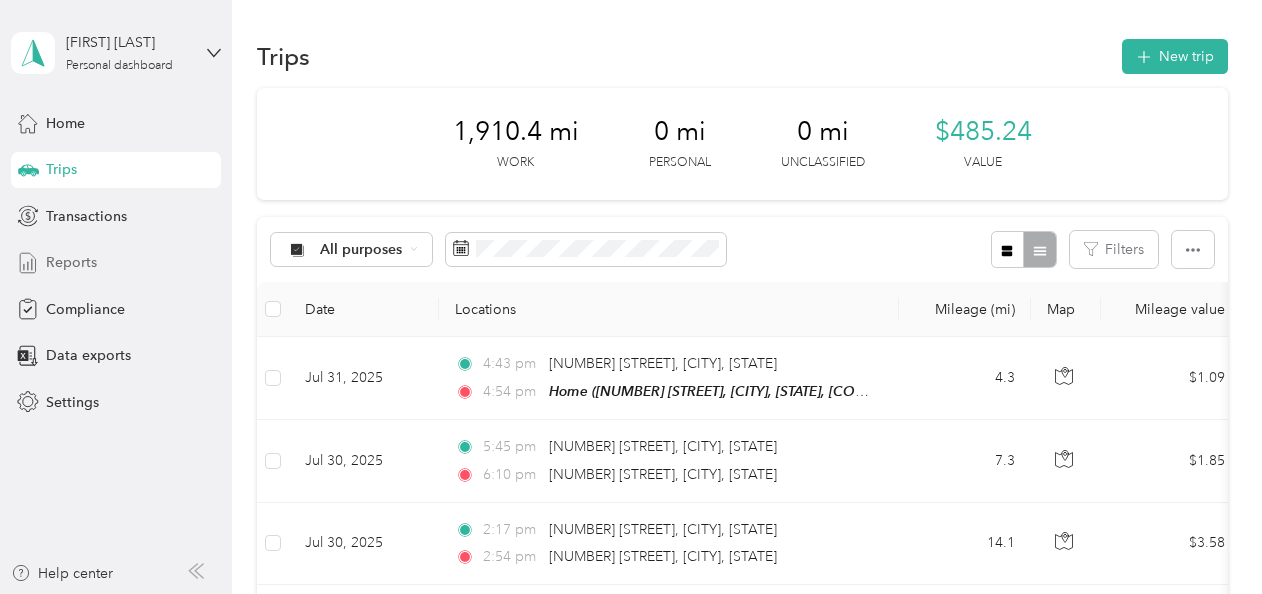 click on "Reports" at bounding box center [71, 262] 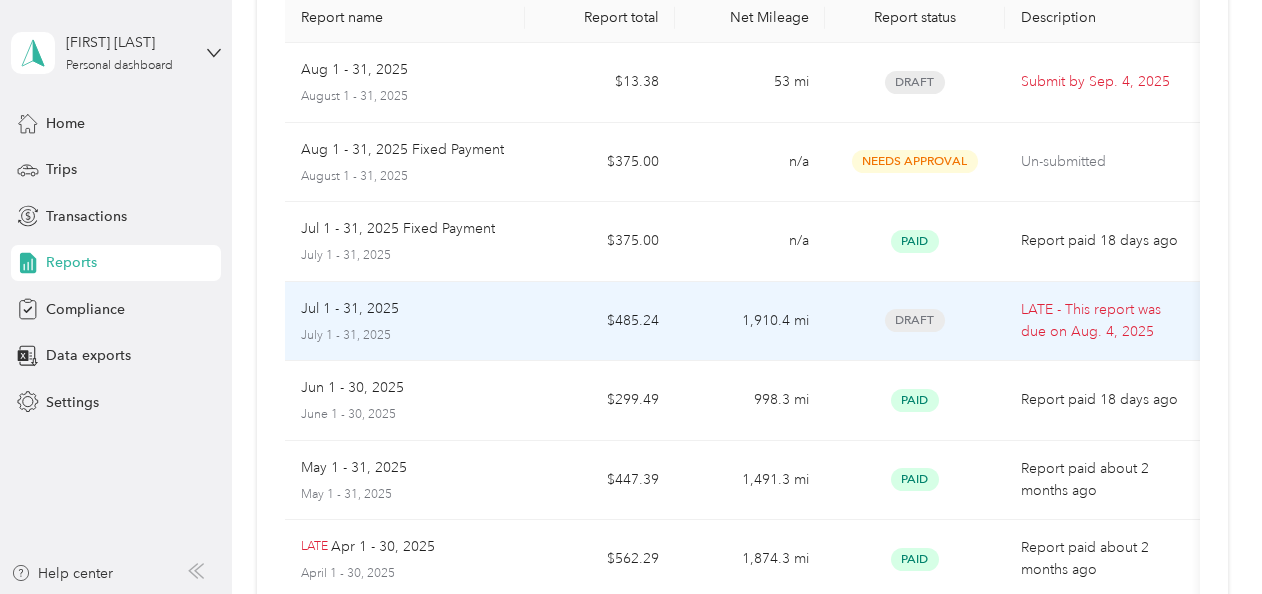 scroll, scrollTop: 200, scrollLeft: 0, axis: vertical 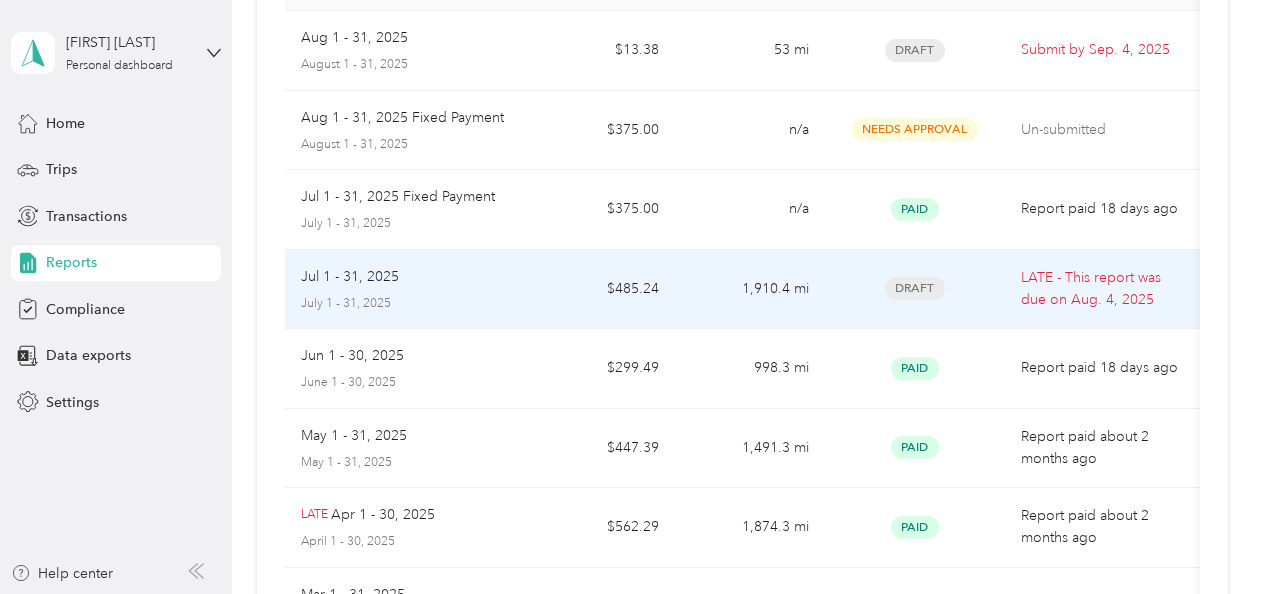 click on "$485.24" at bounding box center [600, 290] 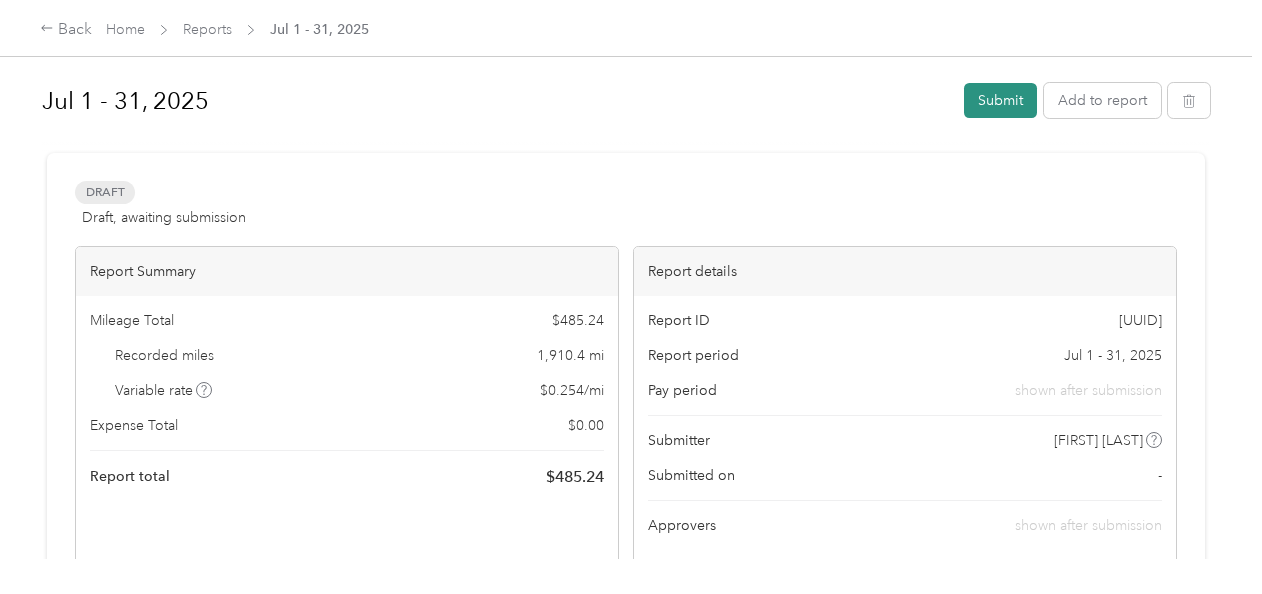 click on "Submit" at bounding box center [1000, 100] 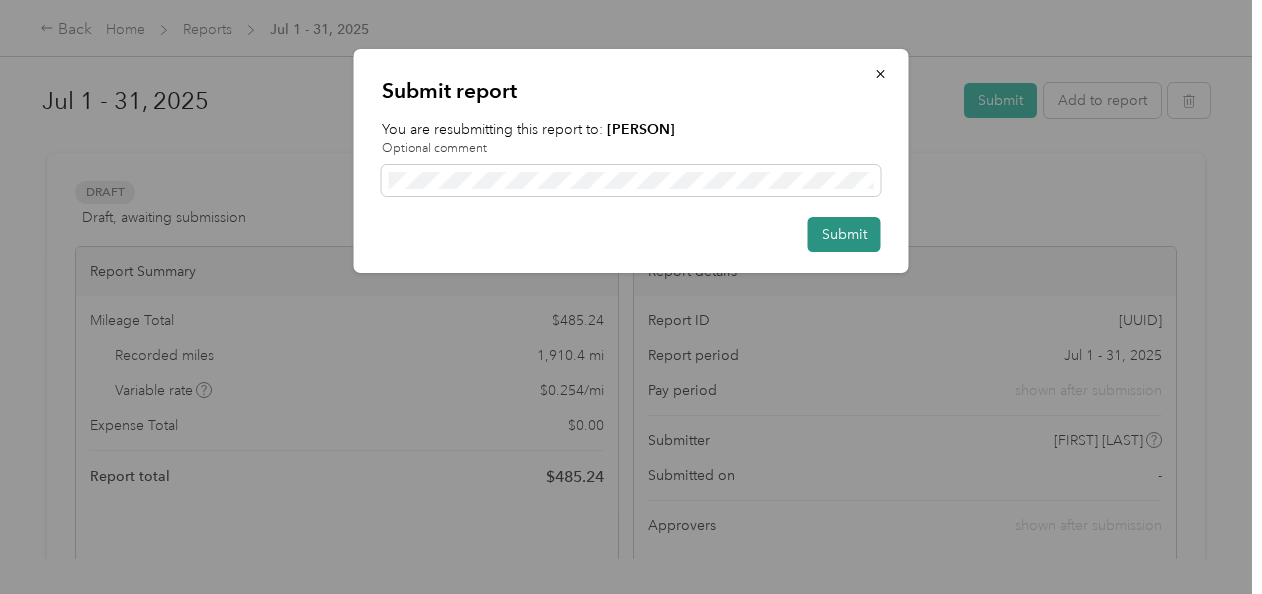 click on "Submit" at bounding box center [844, 234] 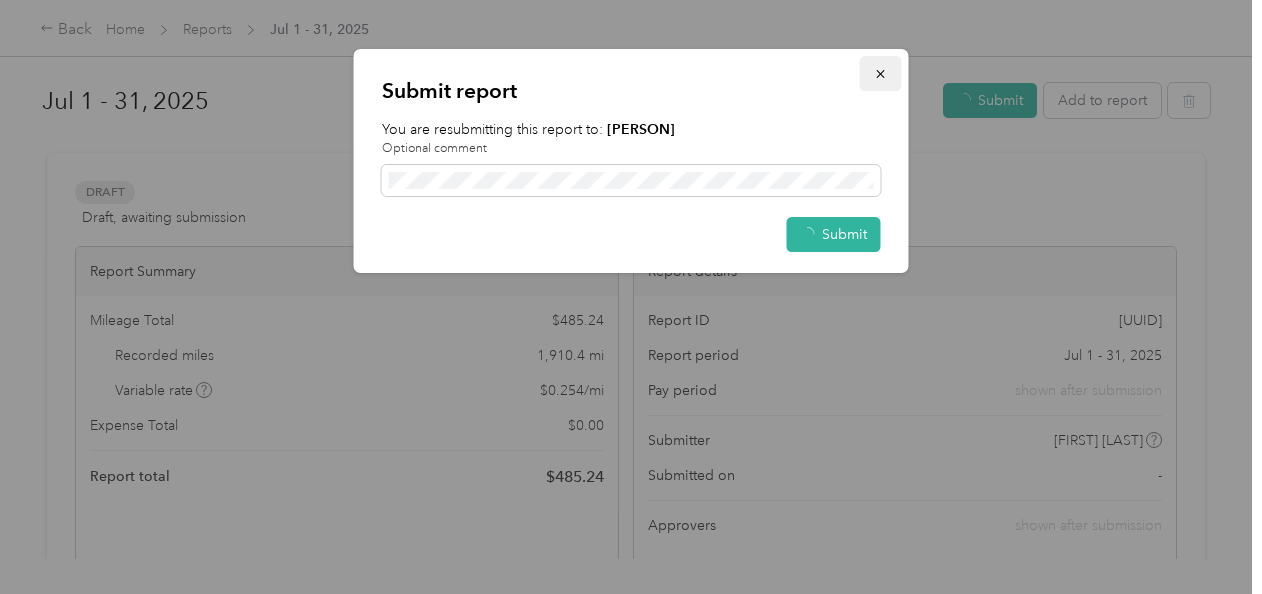 click 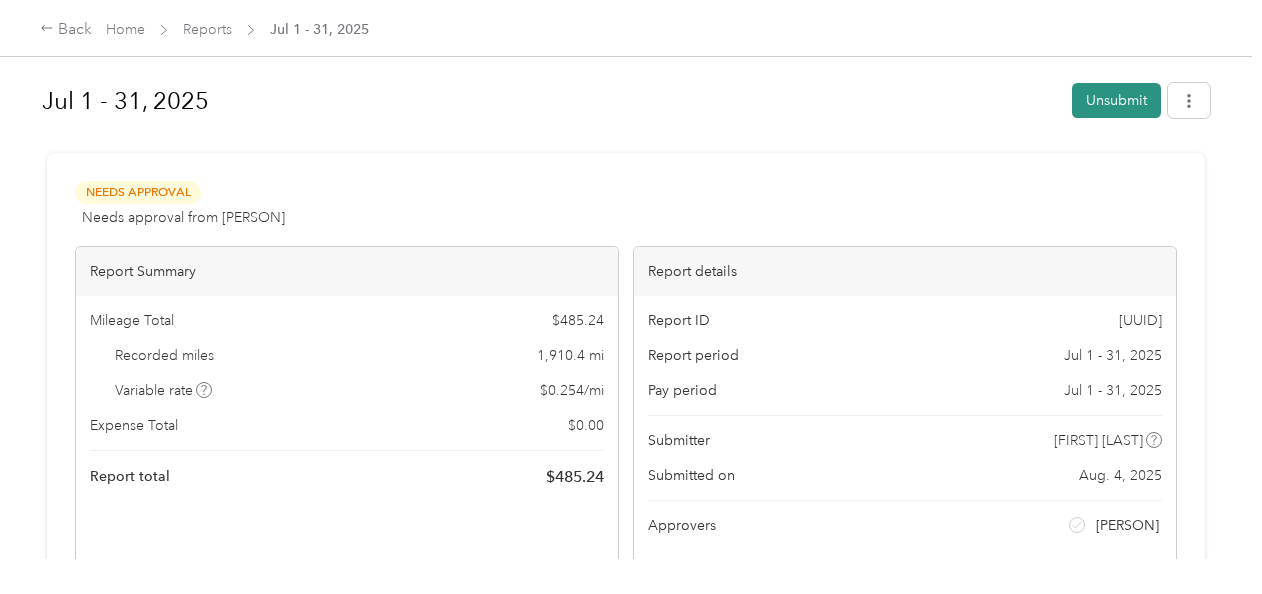 click on "Unsubmit" at bounding box center (1116, 100) 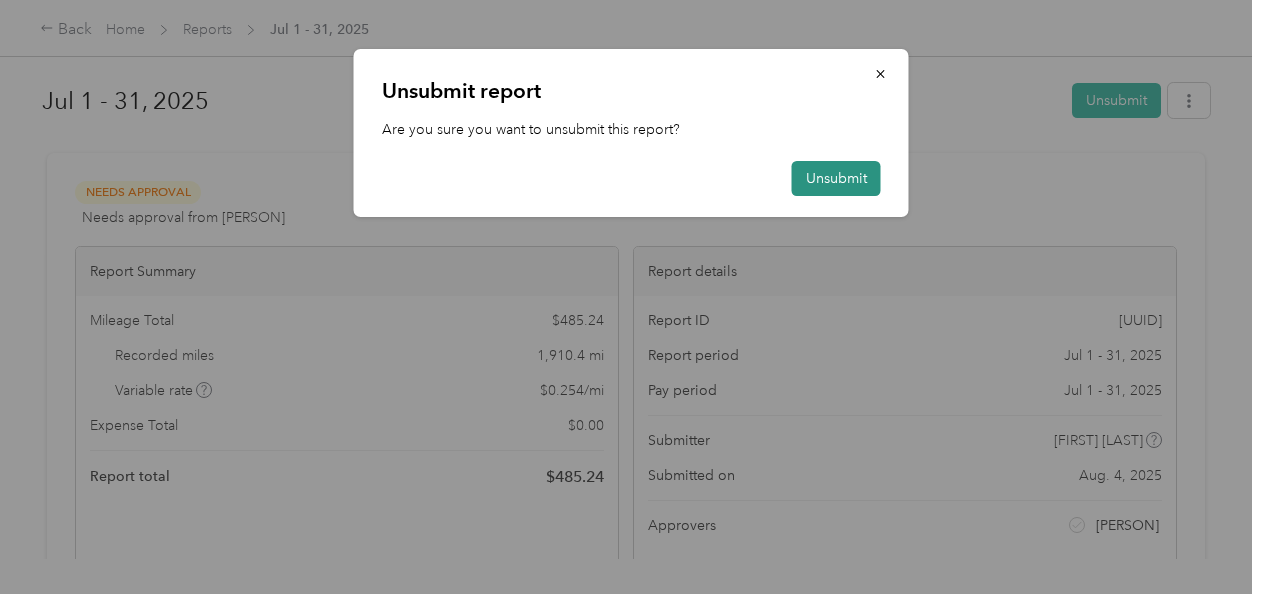 click on "Unsubmit" at bounding box center (836, 178) 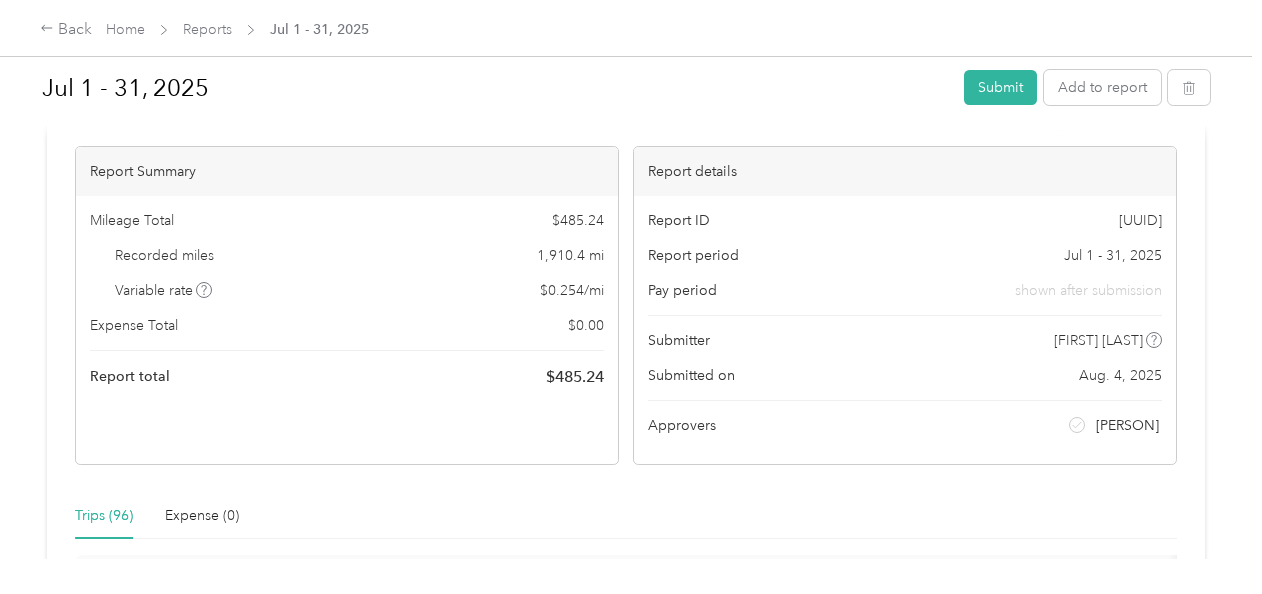 scroll, scrollTop: 0, scrollLeft: 0, axis: both 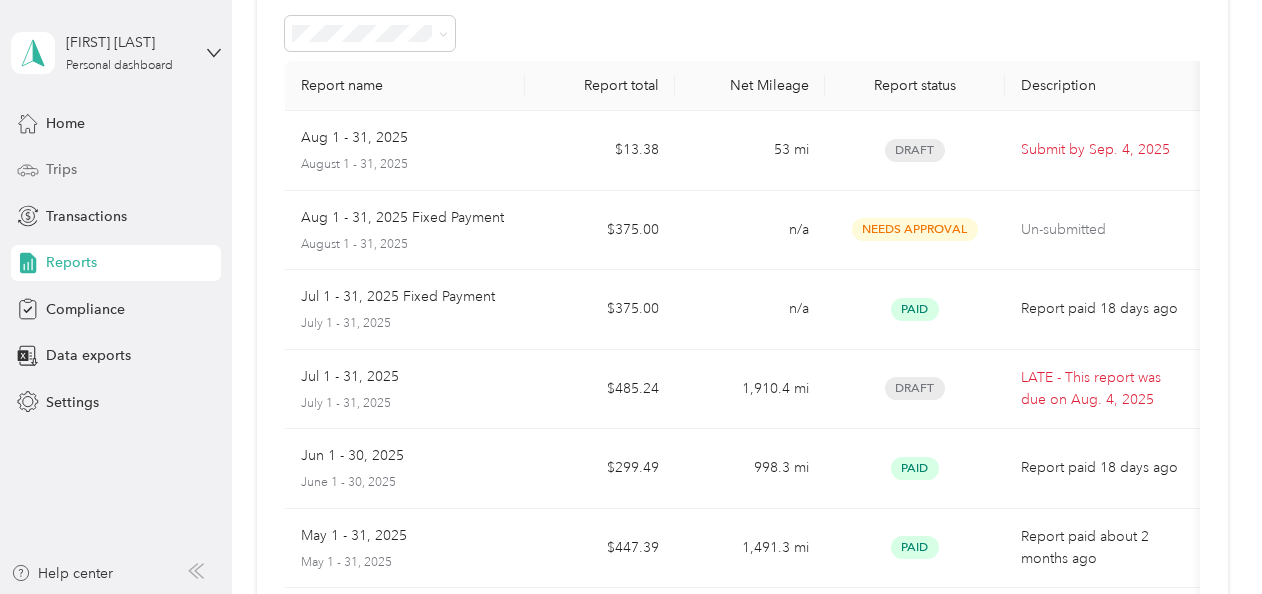 click on "Trips" at bounding box center [61, 169] 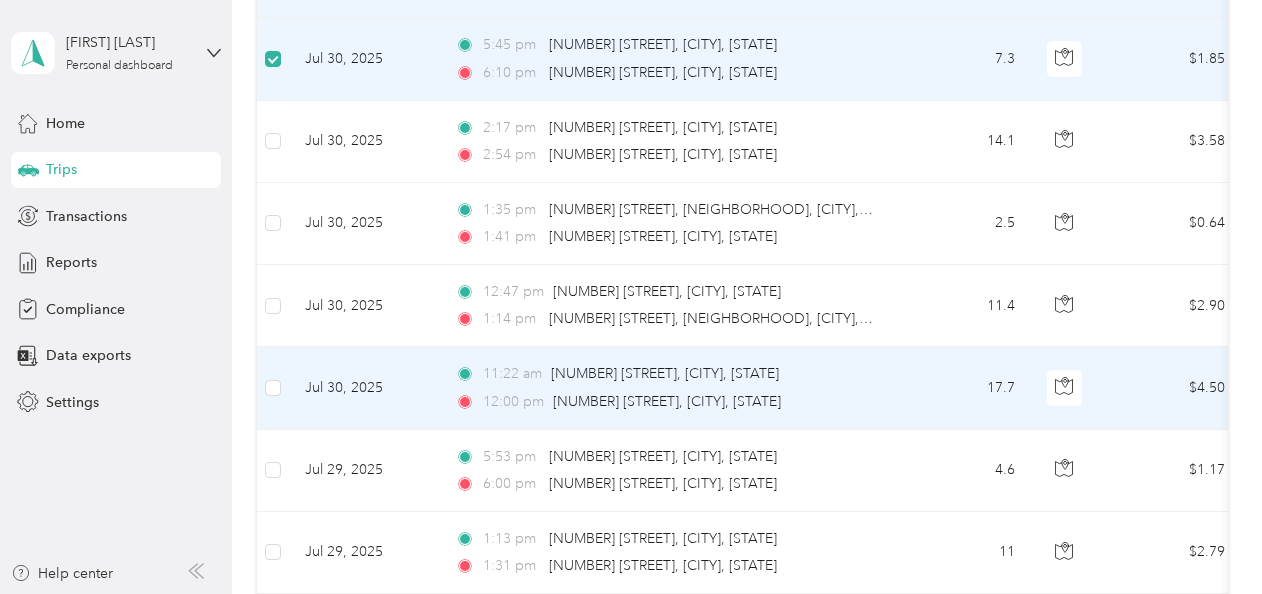 scroll, scrollTop: 500, scrollLeft: 0, axis: vertical 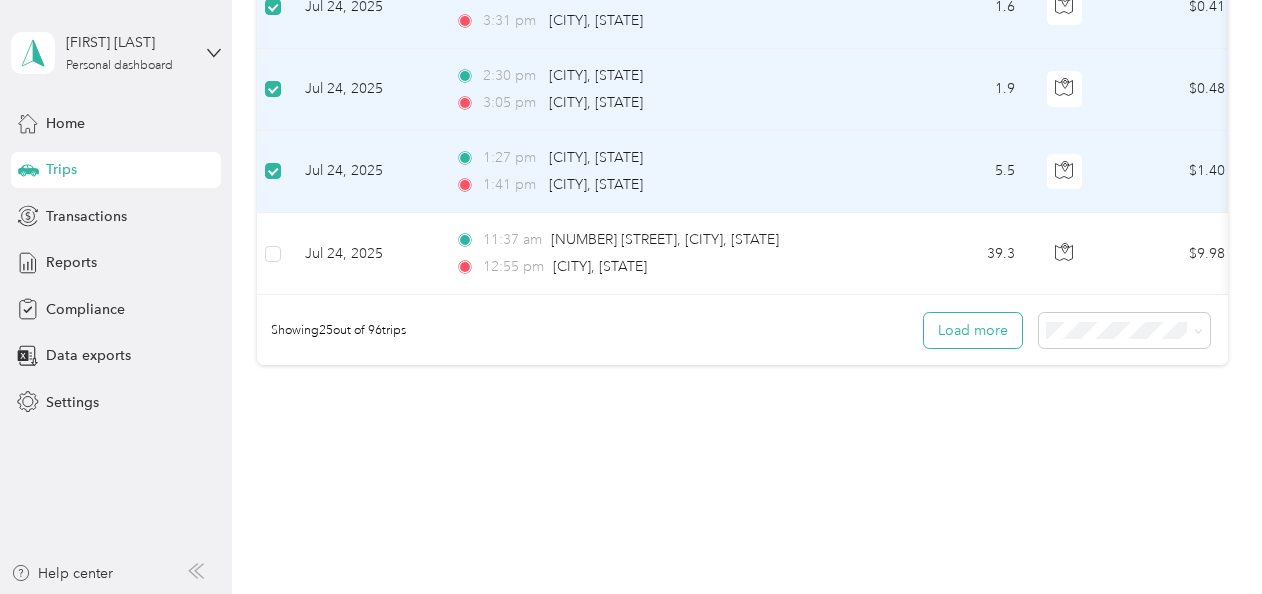 click on "Load more" at bounding box center [973, 330] 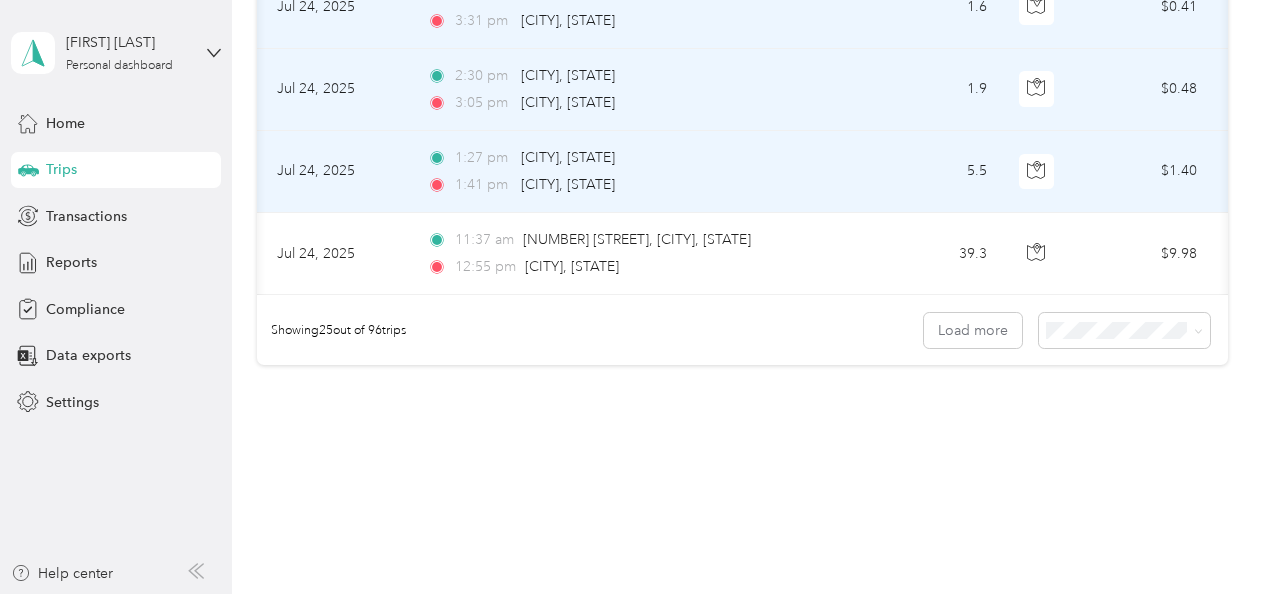 scroll, scrollTop: 0, scrollLeft: 40, axis: horizontal 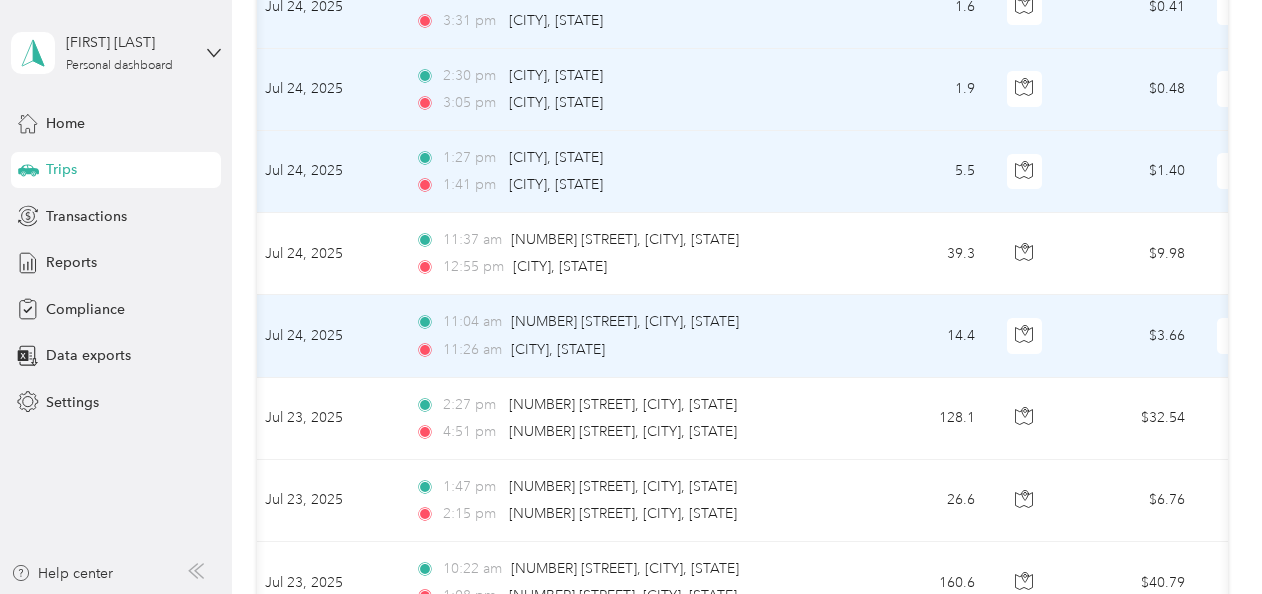 click on "Sales Call" at bounding box center (1341, 336) 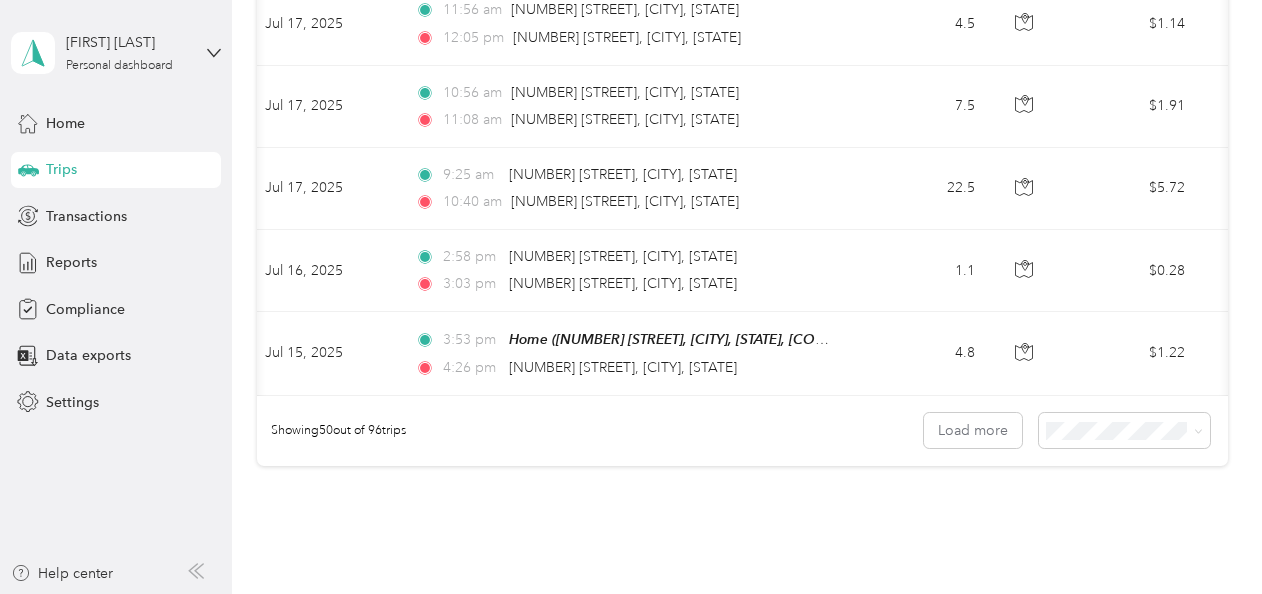 scroll, scrollTop: 4198, scrollLeft: 0, axis: vertical 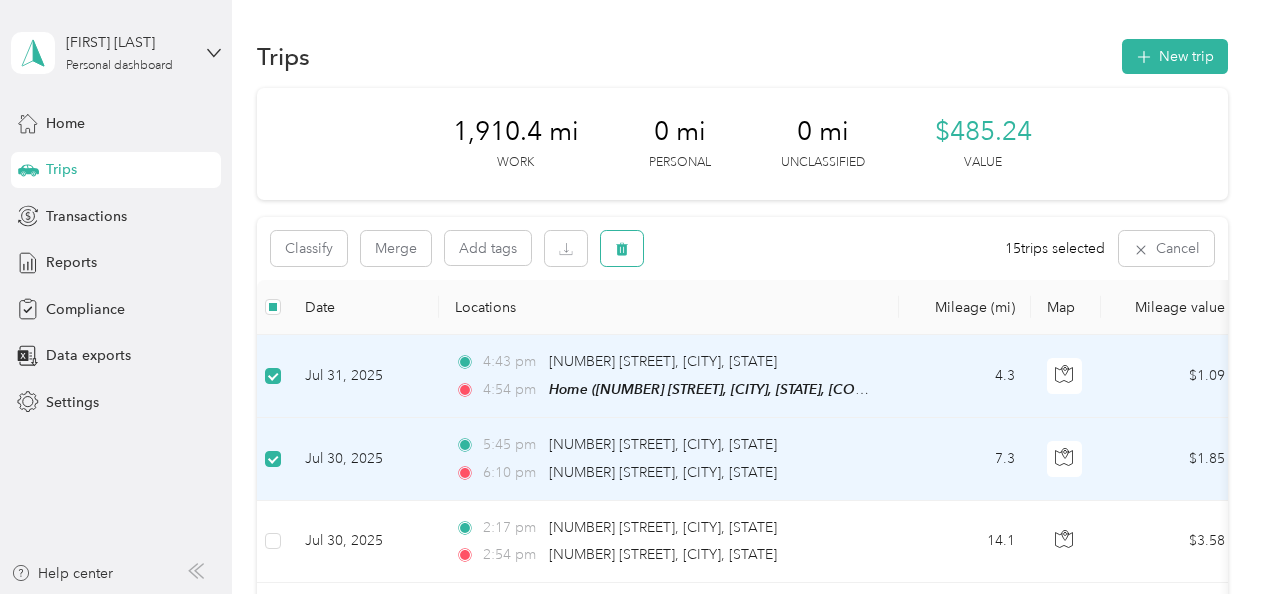 click 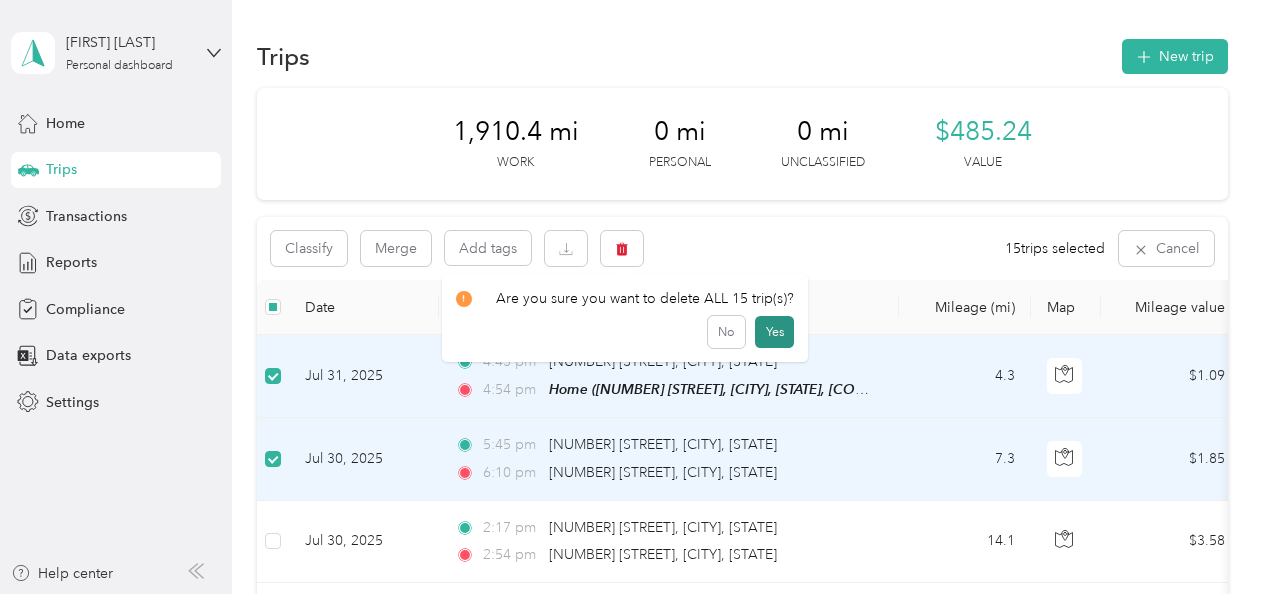 click on "Yes" at bounding box center [774, 332] 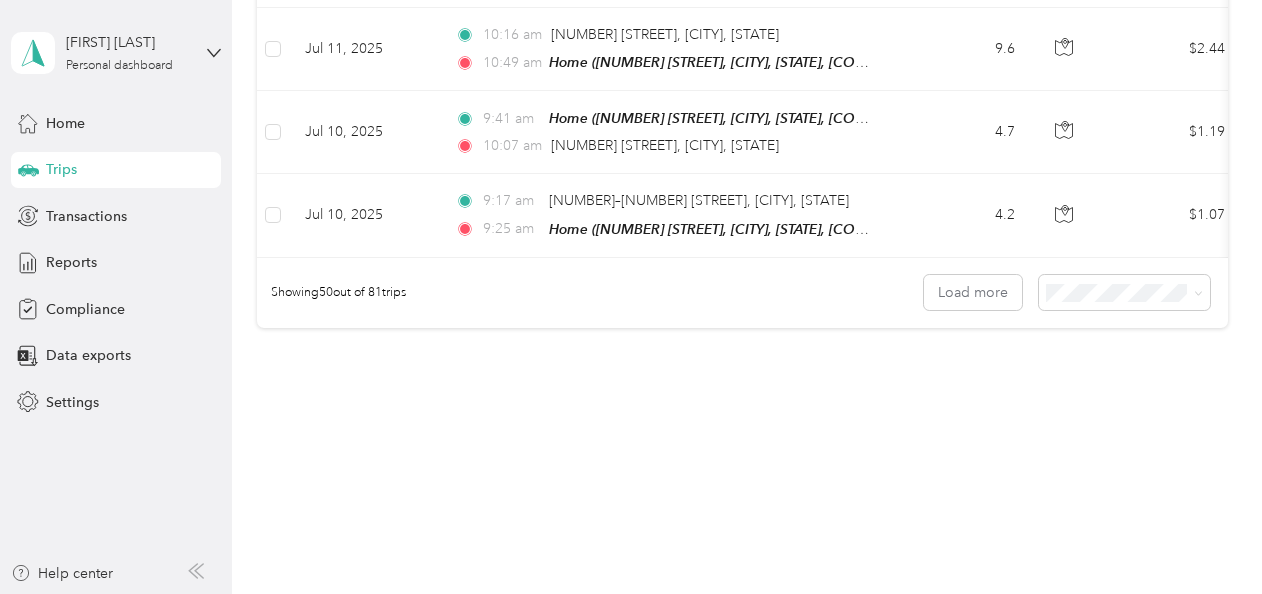scroll, scrollTop: 4100, scrollLeft: 0, axis: vertical 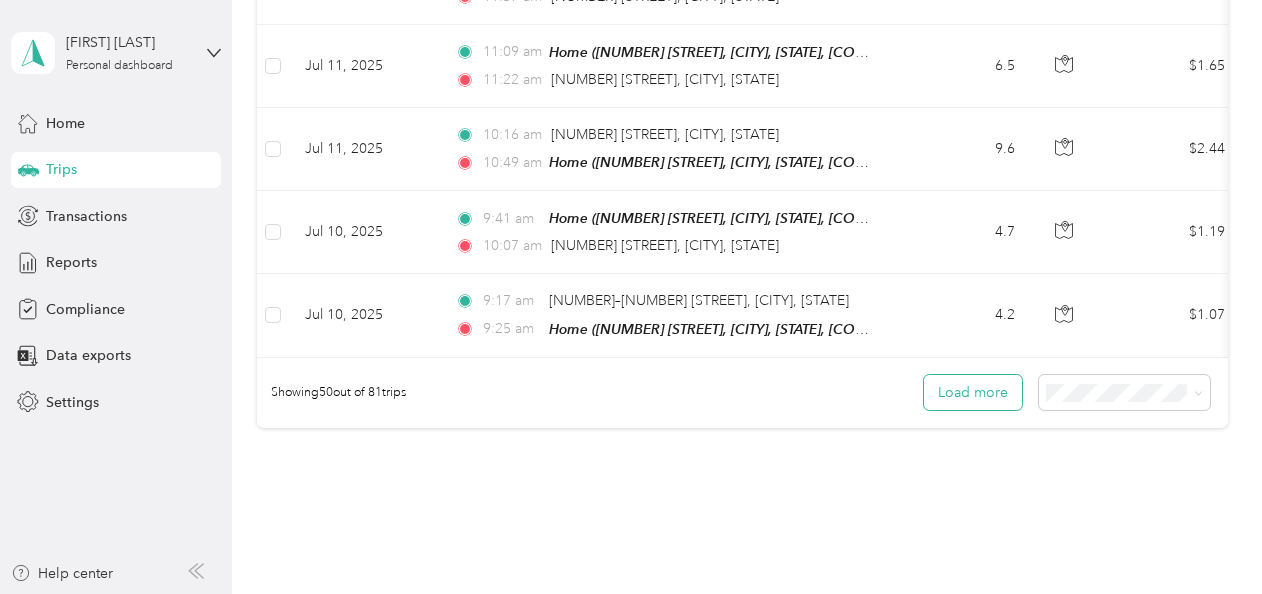 click on "Load more" at bounding box center [973, 392] 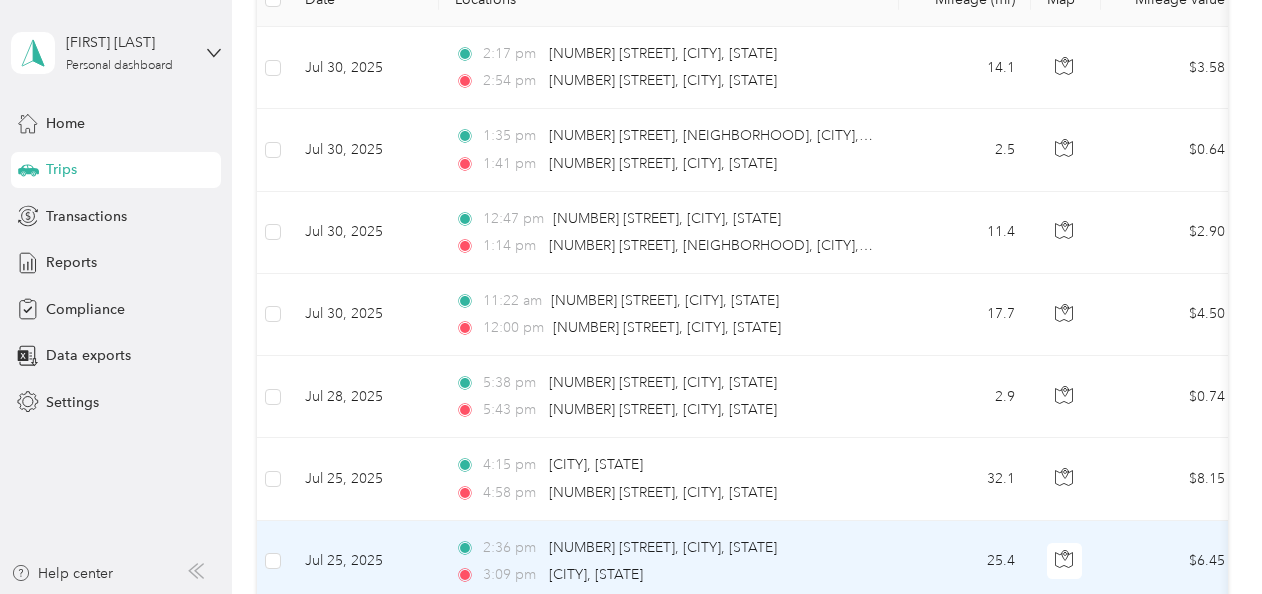 scroll, scrollTop: 0, scrollLeft: 0, axis: both 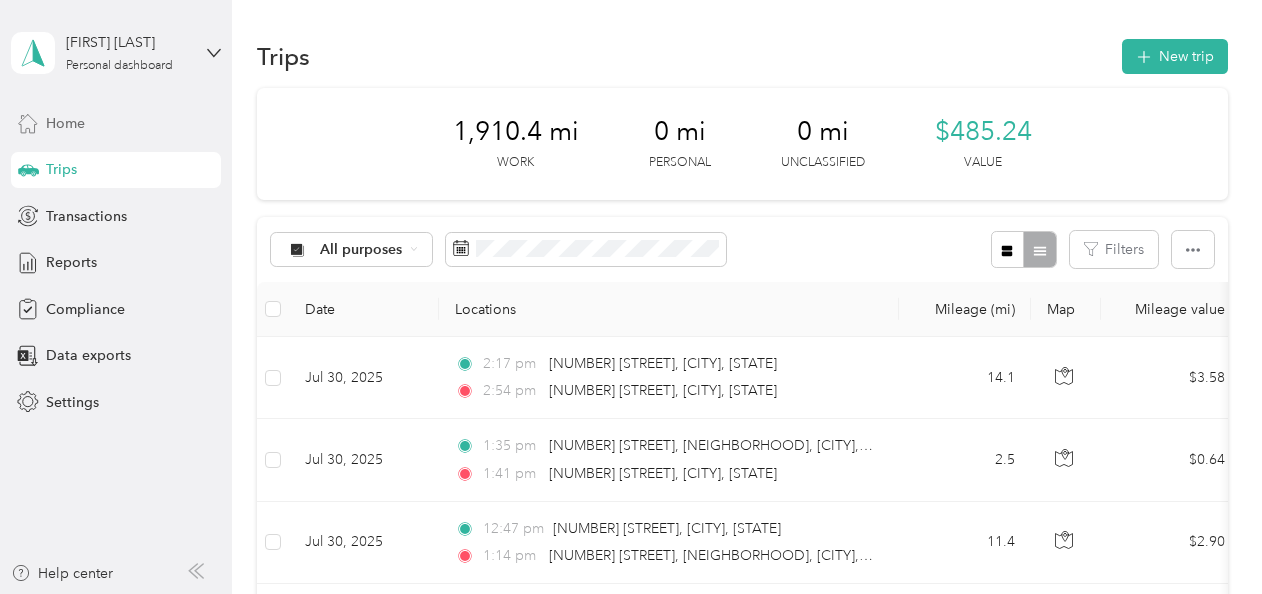 click on "Home" at bounding box center [116, 123] 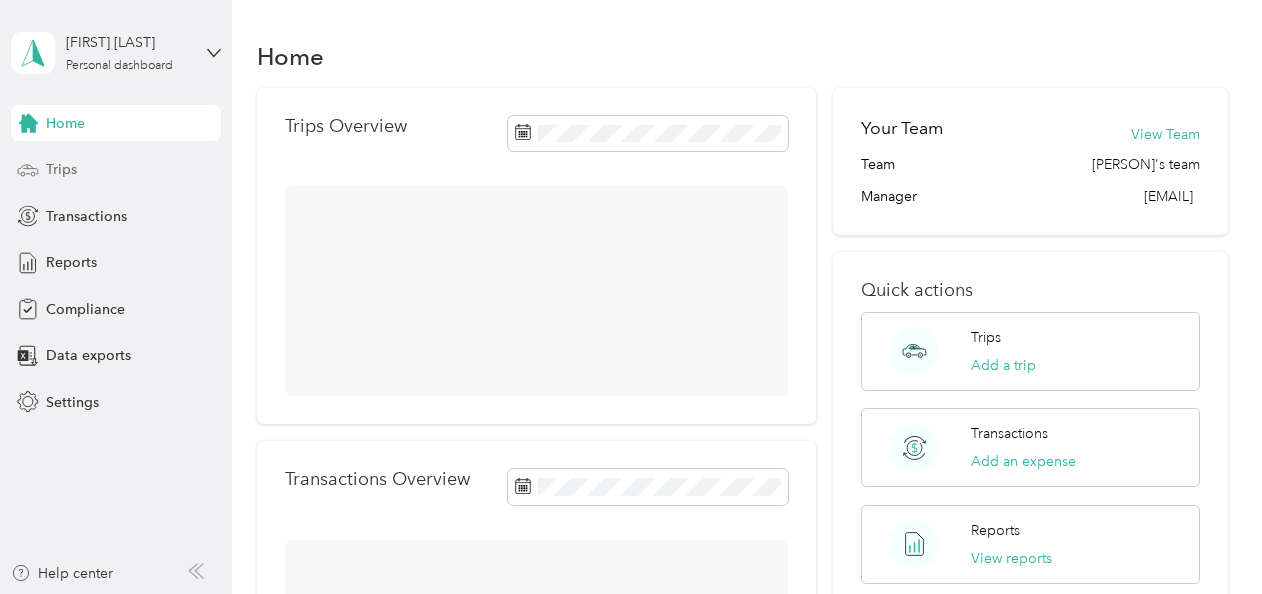 click on "Trips" at bounding box center [61, 169] 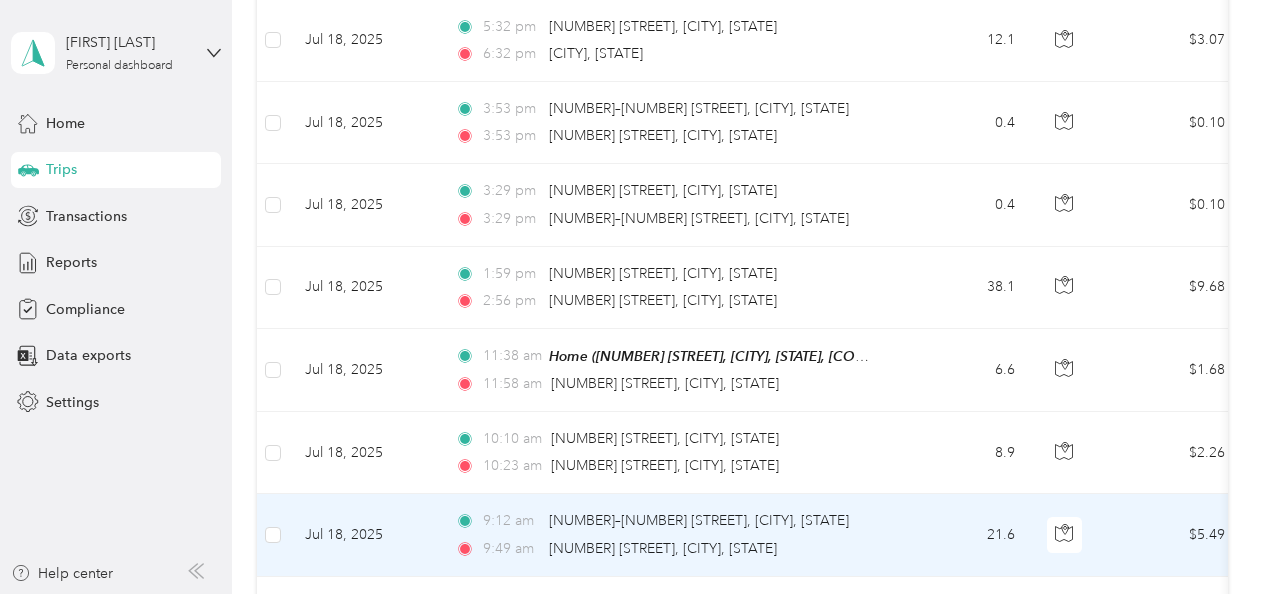 scroll, scrollTop: 2000, scrollLeft: 0, axis: vertical 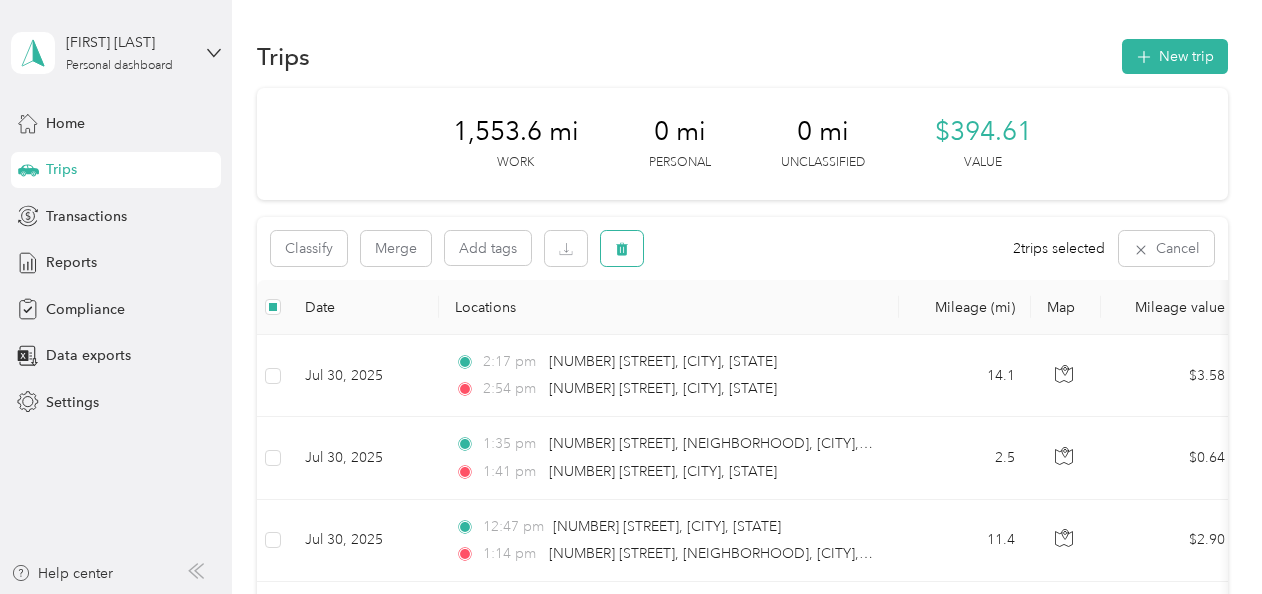click 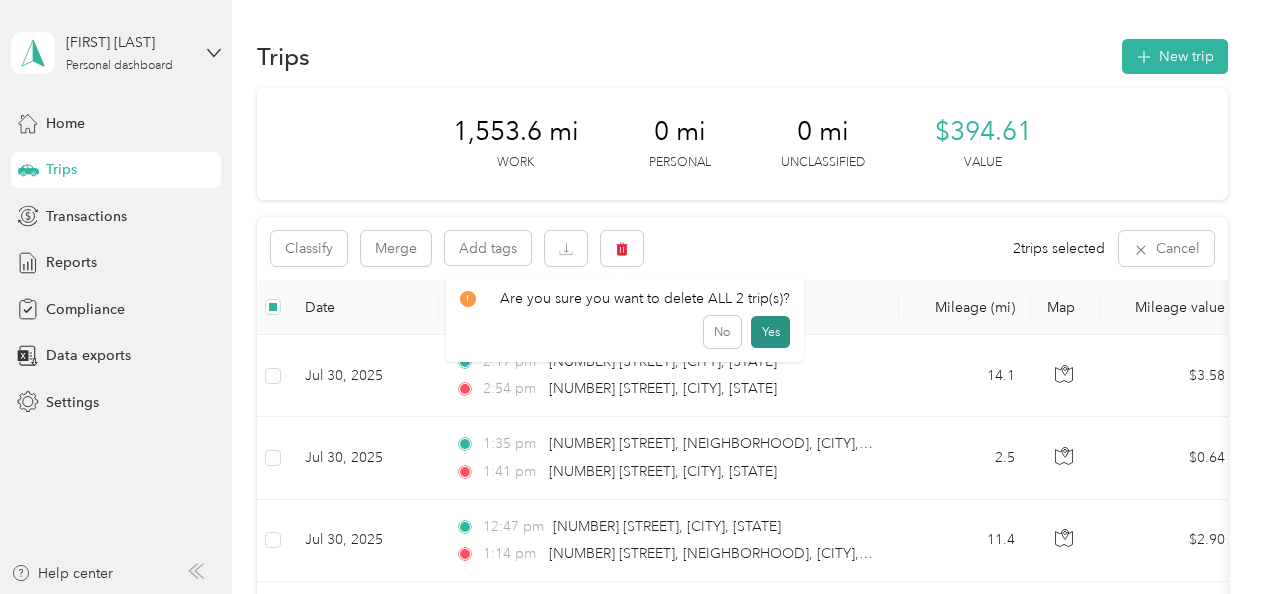 click on "Yes" at bounding box center [770, 332] 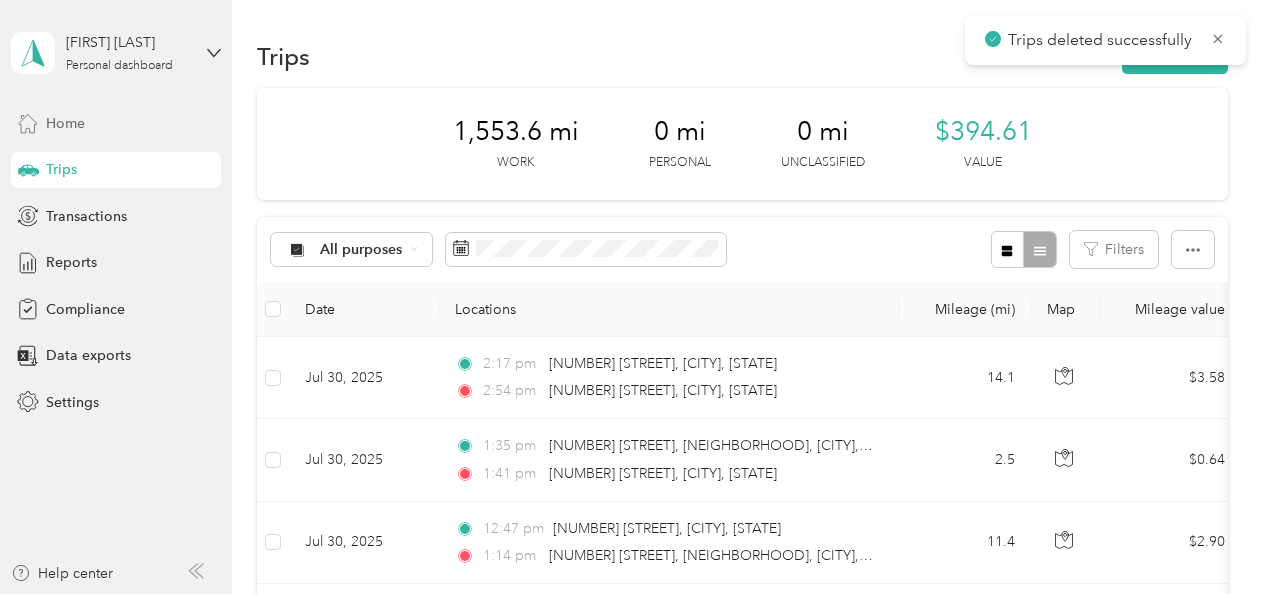 click on "Home" at bounding box center [65, 123] 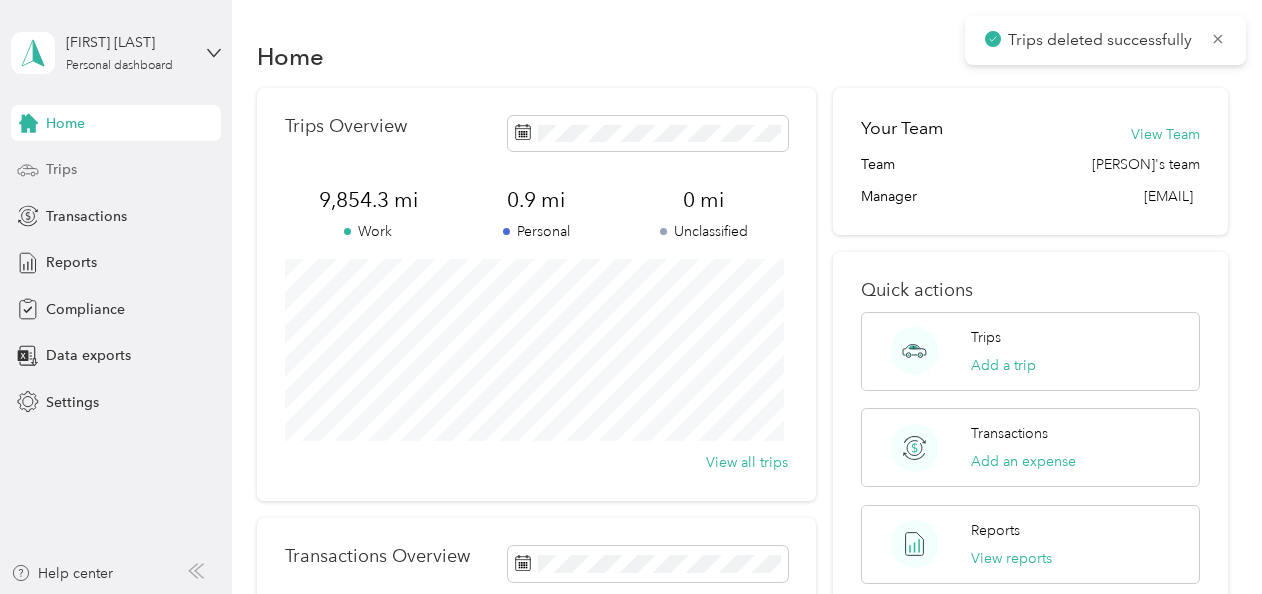 click on "Trips" at bounding box center [61, 169] 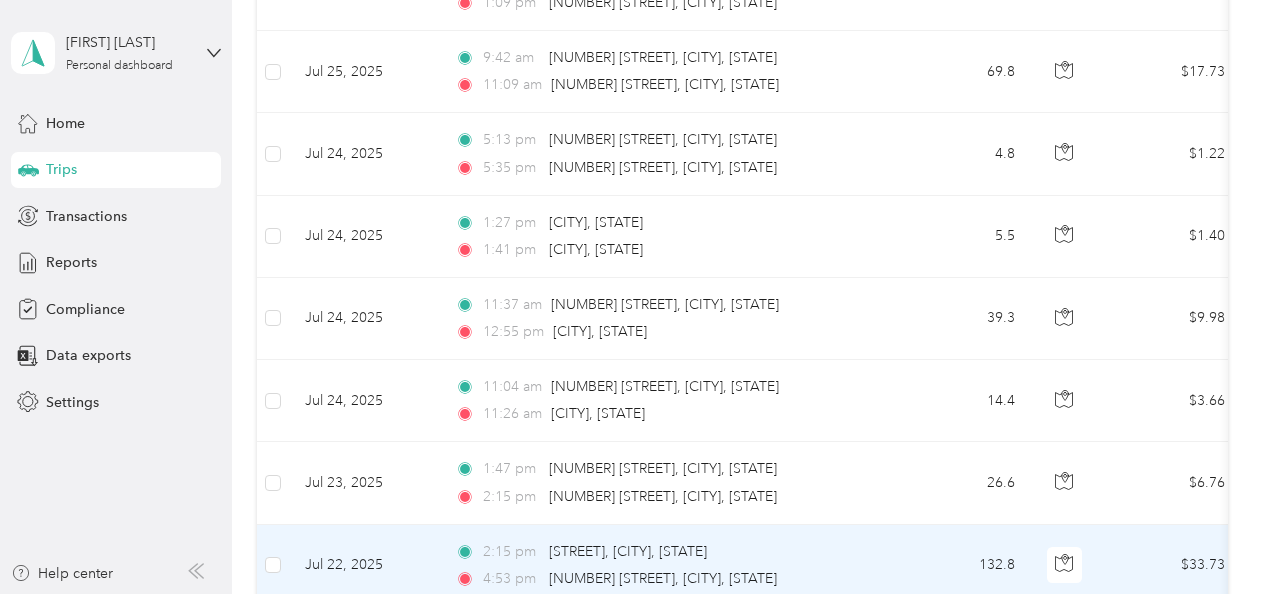 scroll, scrollTop: 1200, scrollLeft: 0, axis: vertical 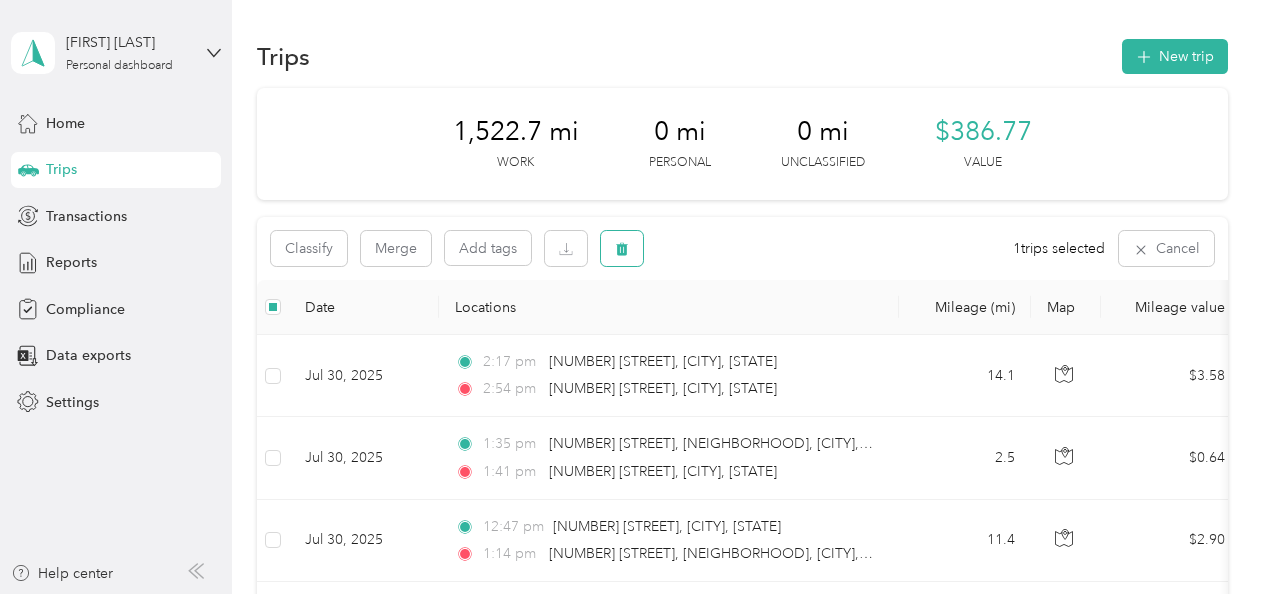 click 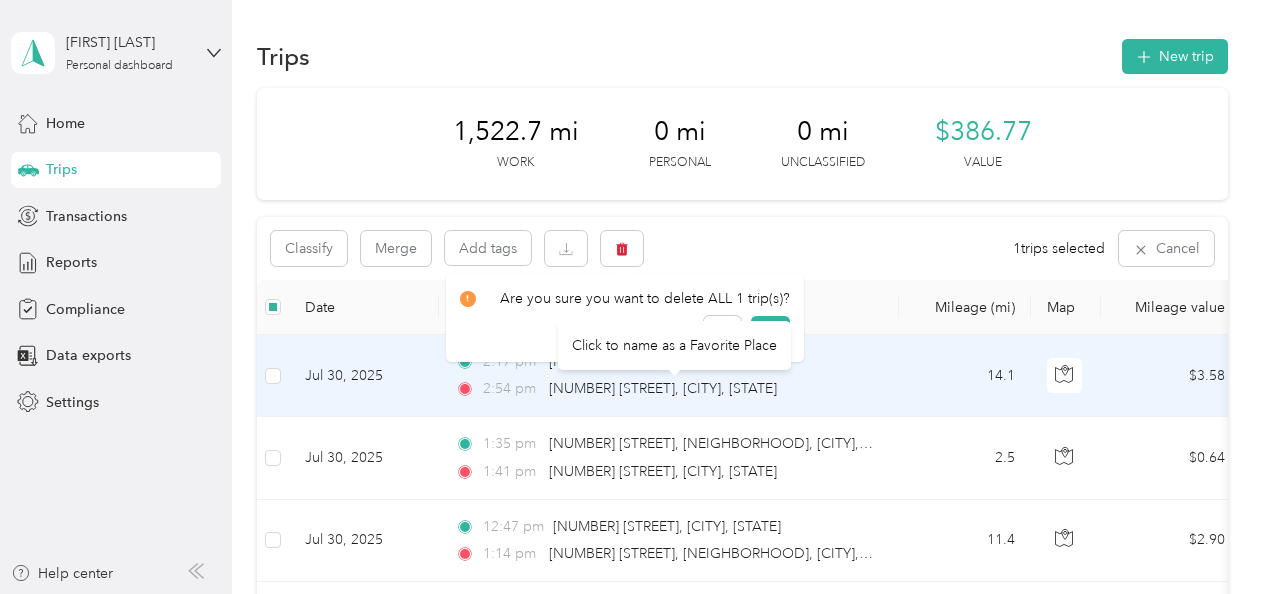 click on "Click to name as a Favorite Place" at bounding box center [674, 345] 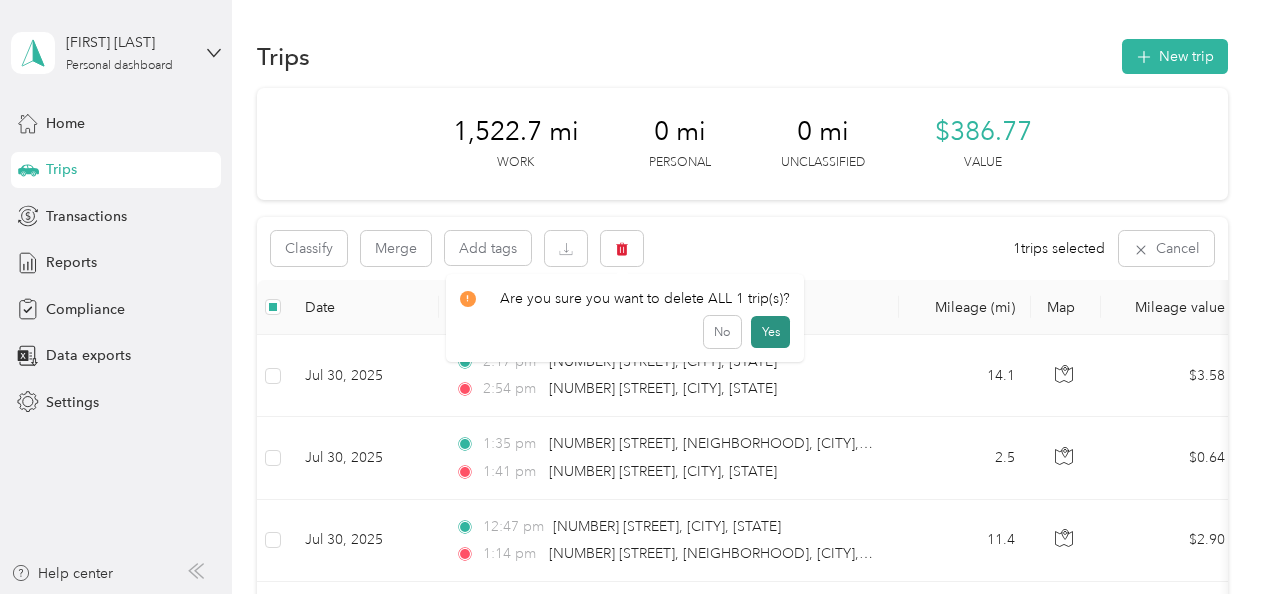 click on "Yes" at bounding box center (770, 332) 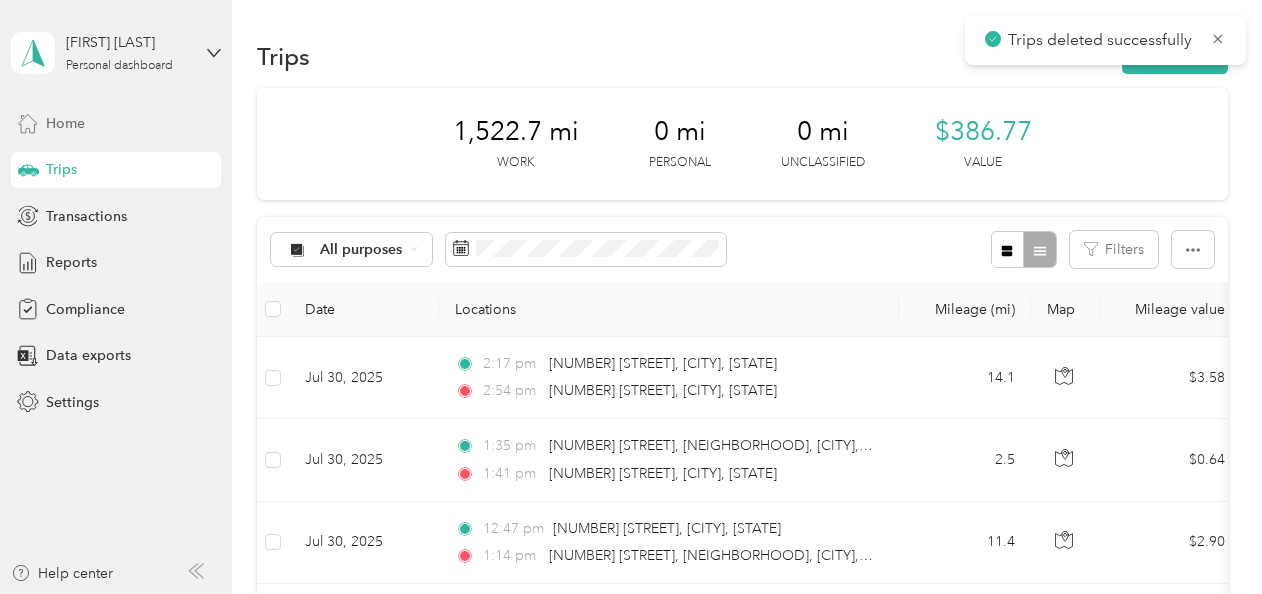 click on "Home" at bounding box center [65, 123] 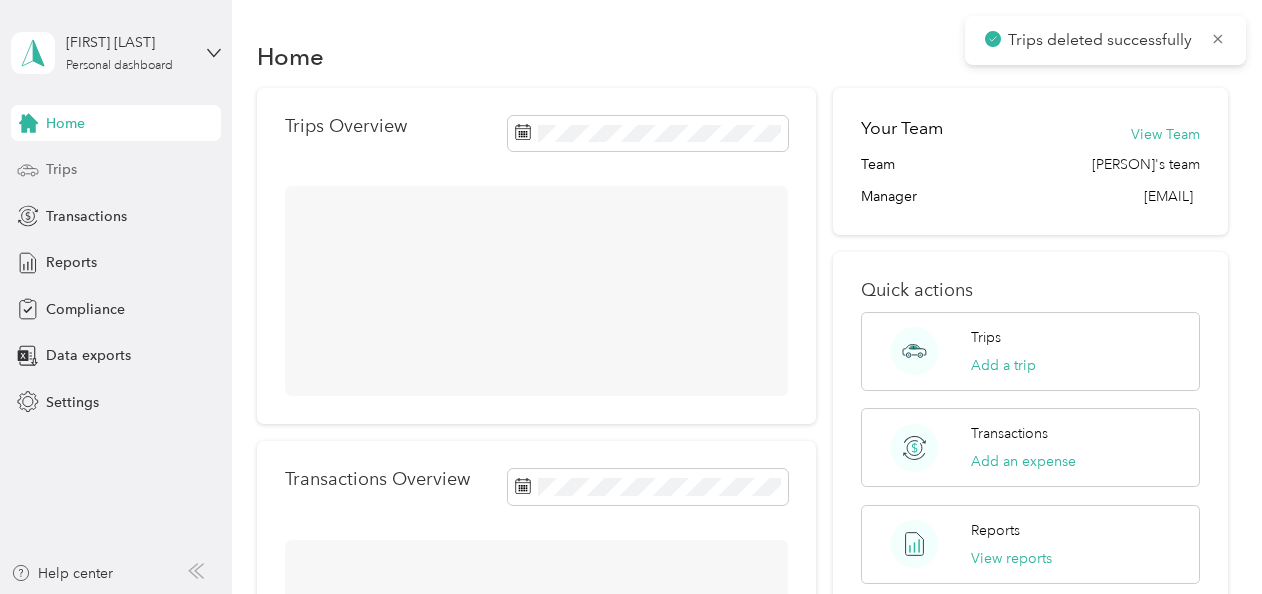 click on "Trips" at bounding box center (61, 169) 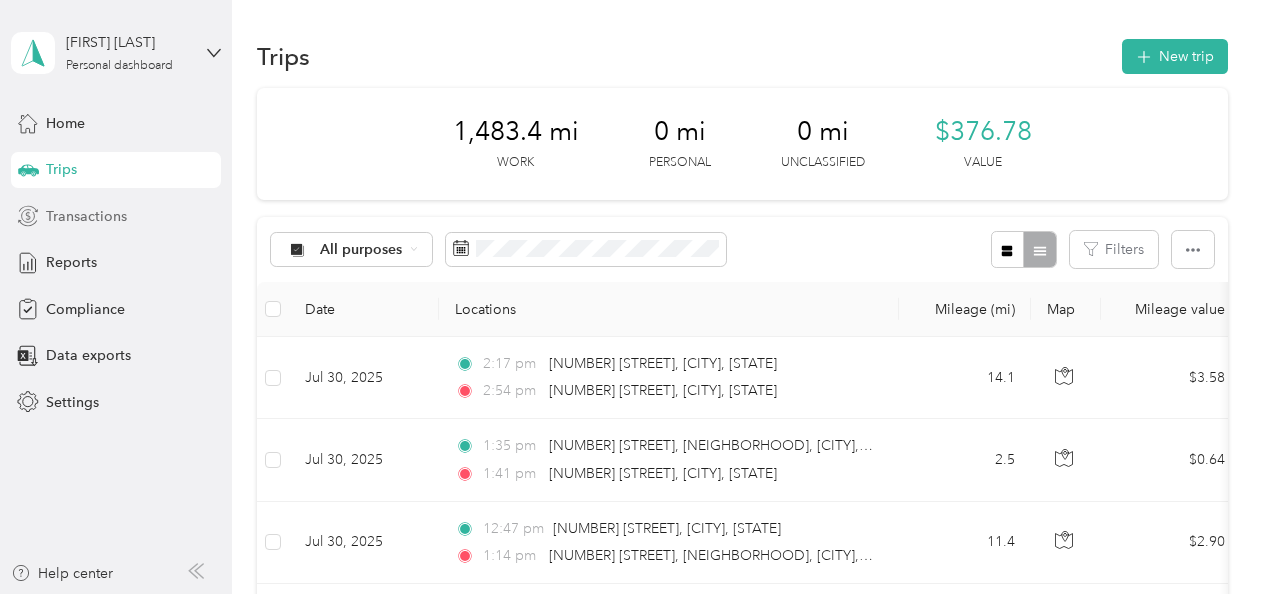 click on "Transactions" at bounding box center (86, 216) 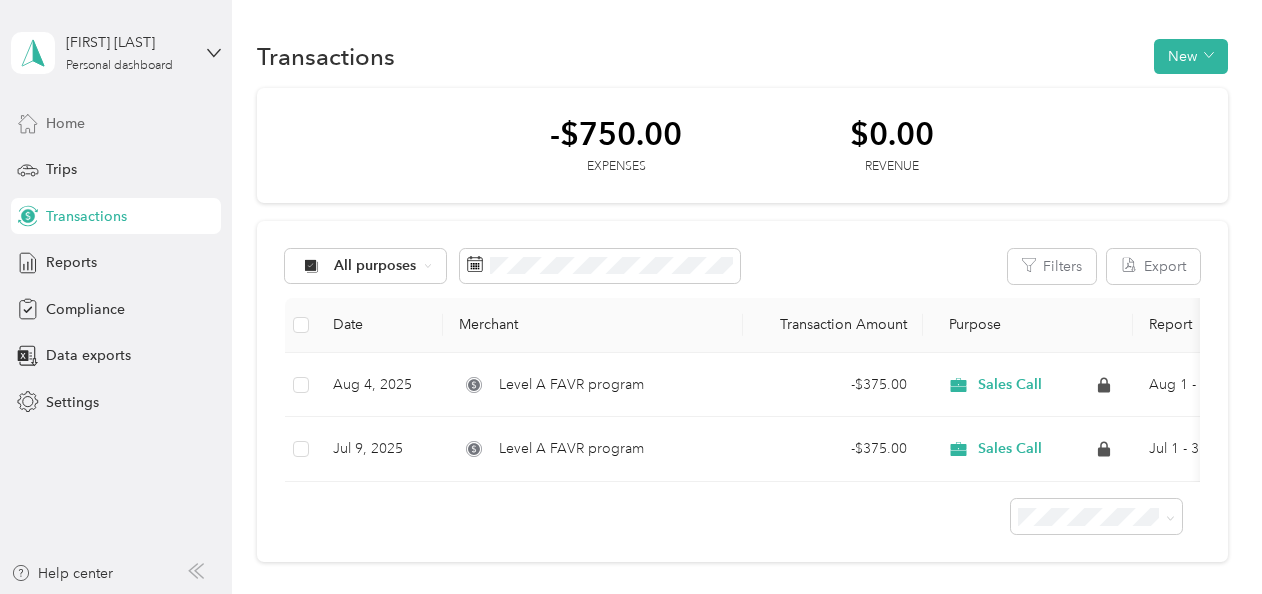 click on "Home" at bounding box center (65, 123) 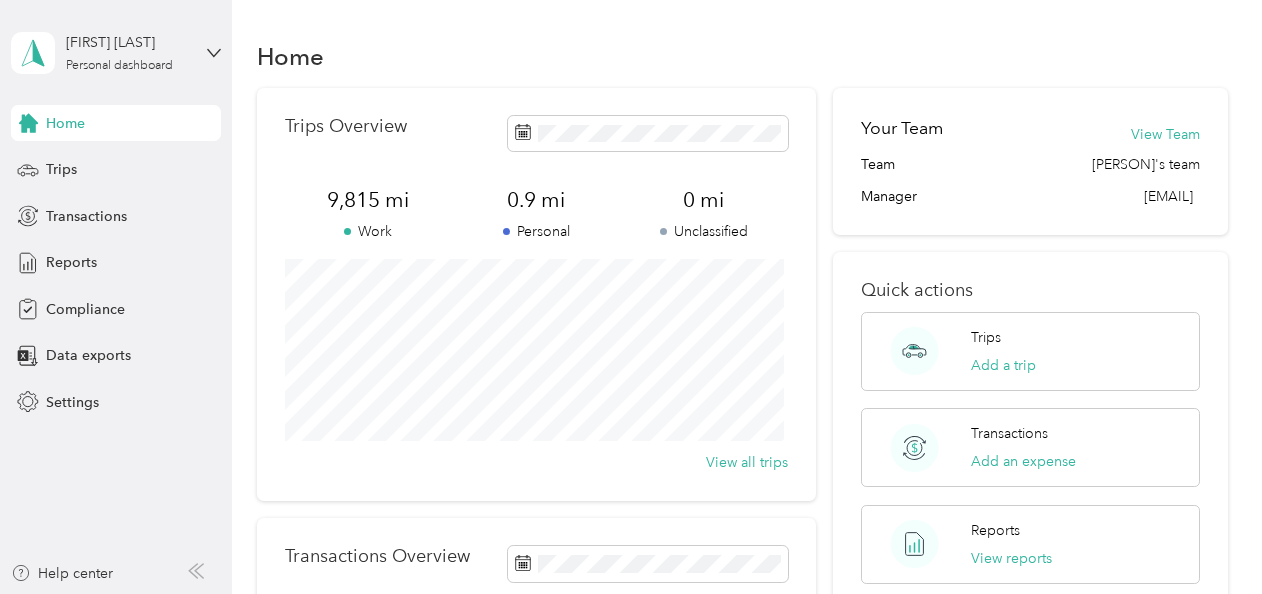 drag, startPoint x: 64, startPoint y: 165, endPoint x: 124, endPoint y: 194, distance: 66.64083 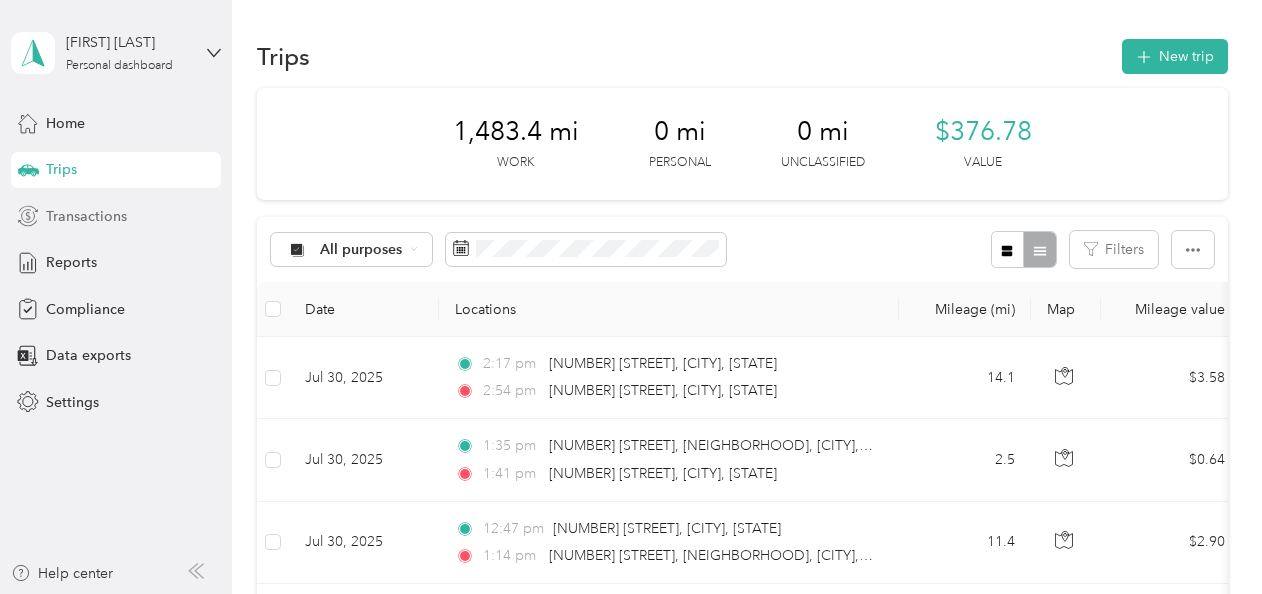 click on "Transactions" at bounding box center [86, 216] 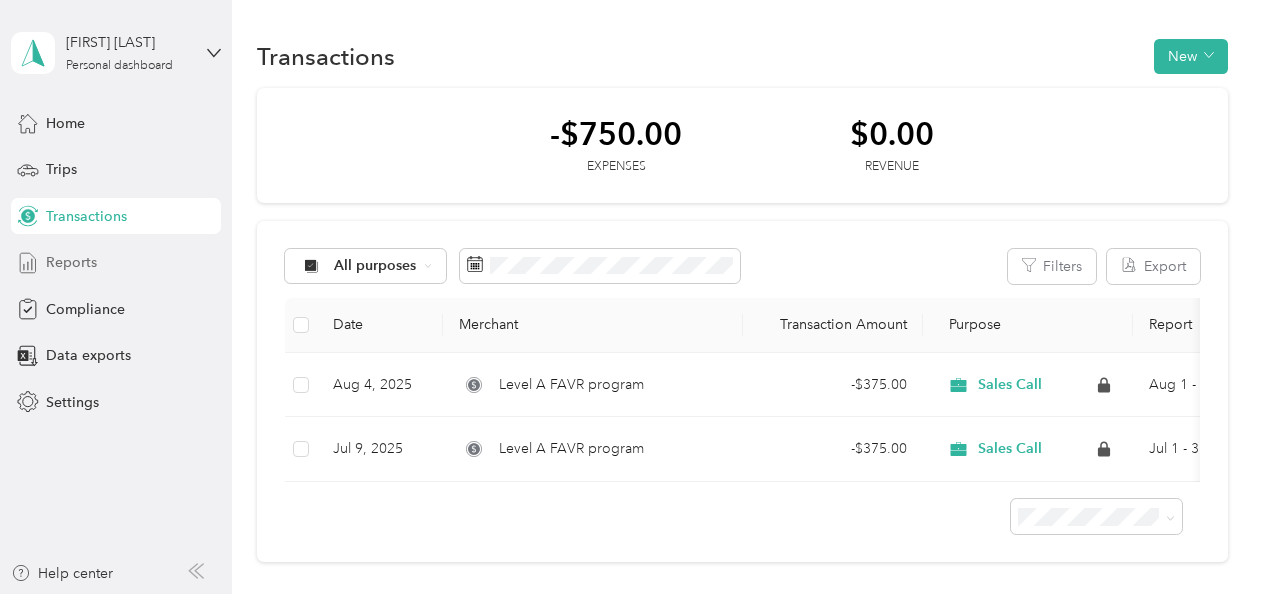 click on "Reports" at bounding box center (71, 262) 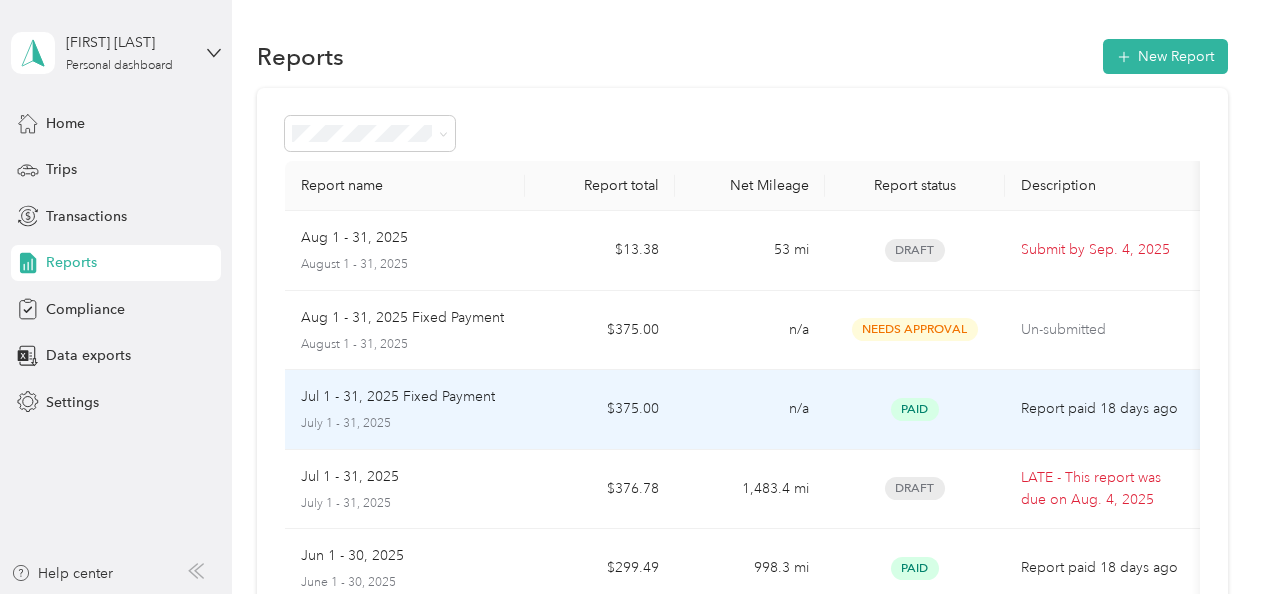 scroll, scrollTop: 100, scrollLeft: 0, axis: vertical 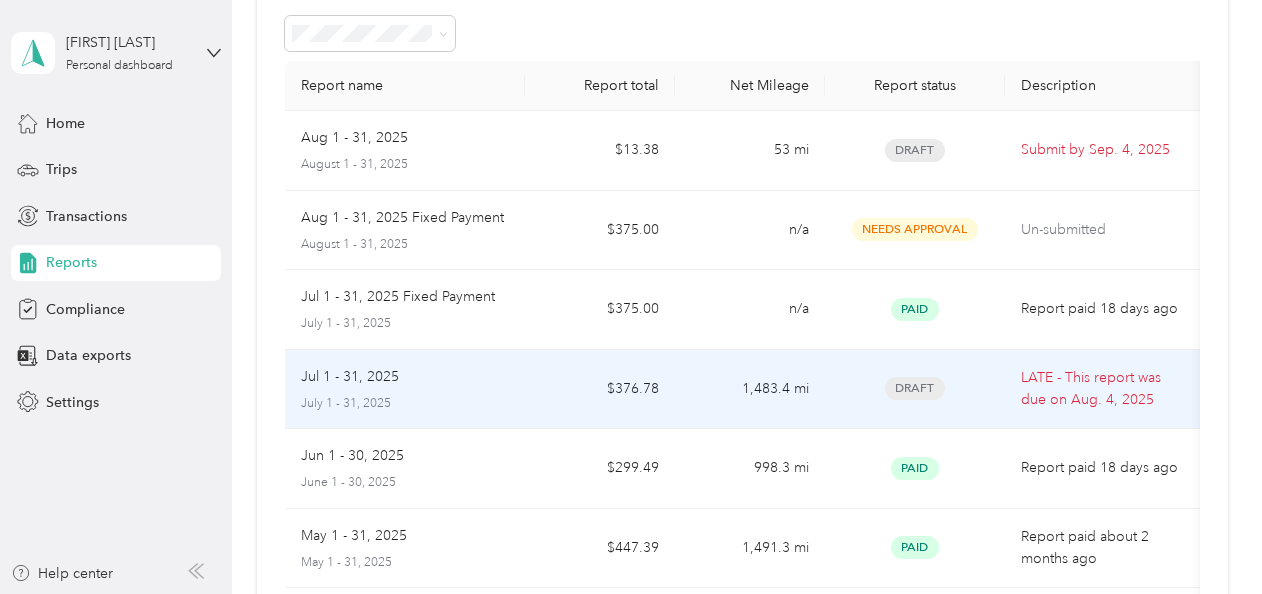 click on "Draft" at bounding box center (915, 388) 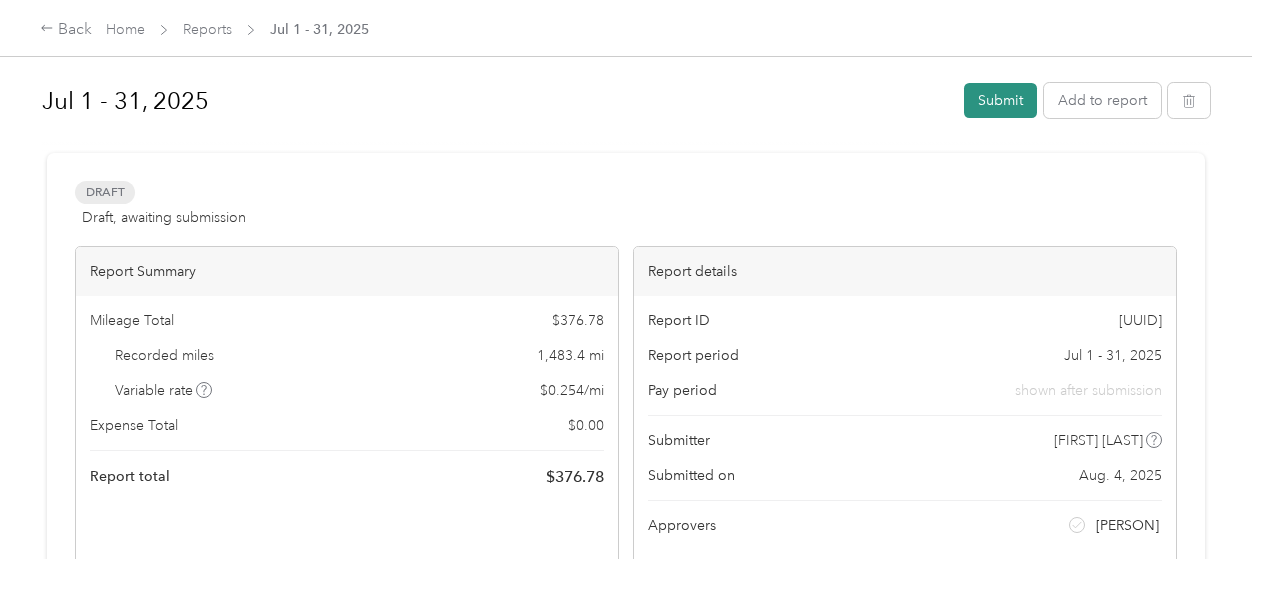 click on "Submit" at bounding box center [1000, 100] 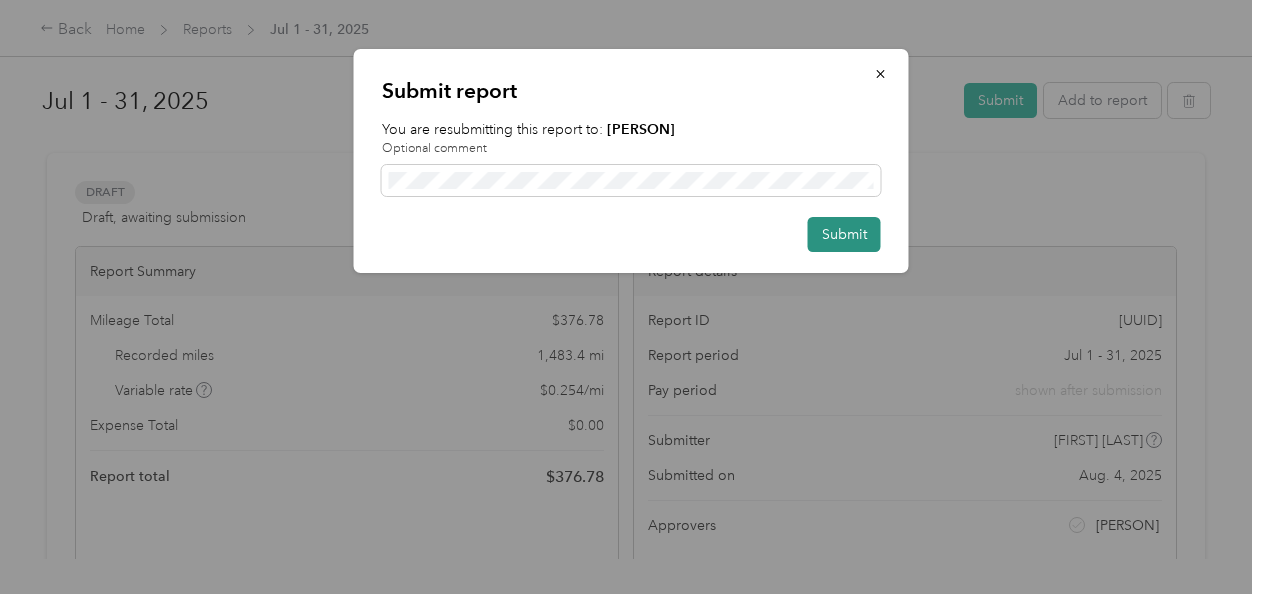 click on "Submit" at bounding box center [844, 234] 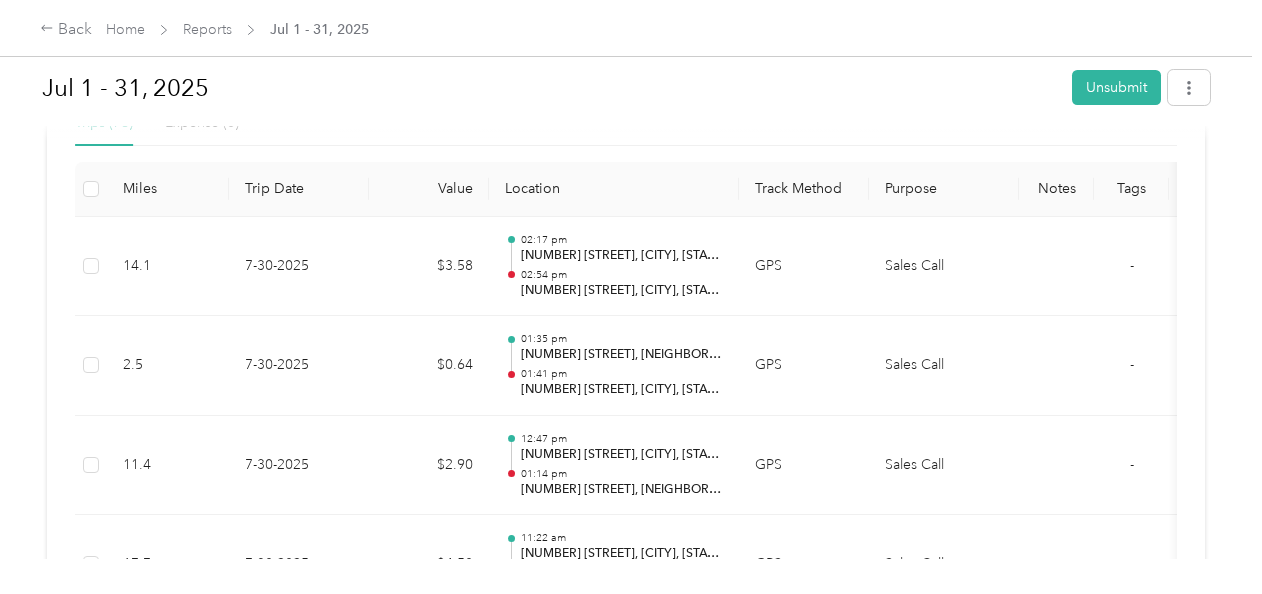 scroll, scrollTop: 0, scrollLeft: 0, axis: both 